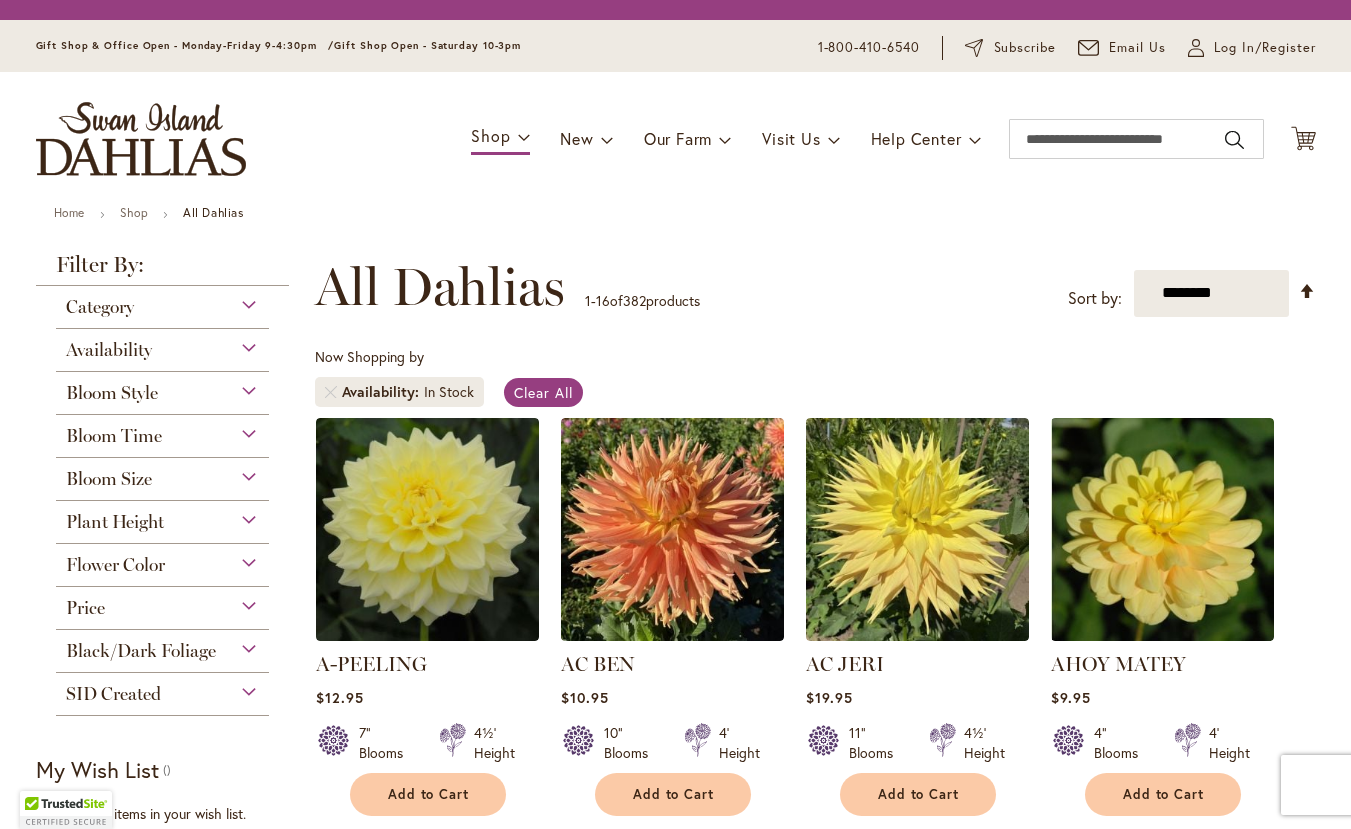 scroll, scrollTop: 0, scrollLeft: 0, axis: both 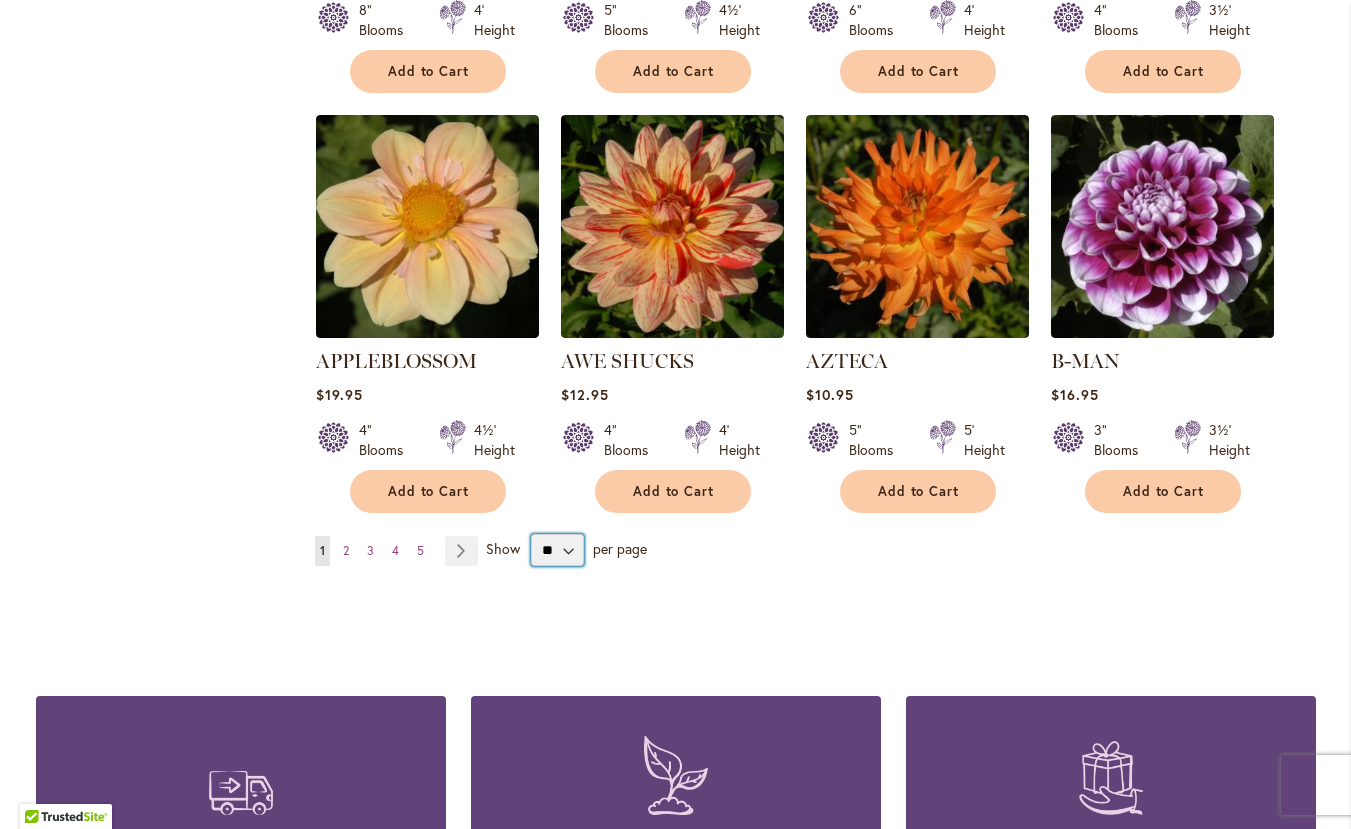 click on "**
**
**
**" at bounding box center [557, 550] 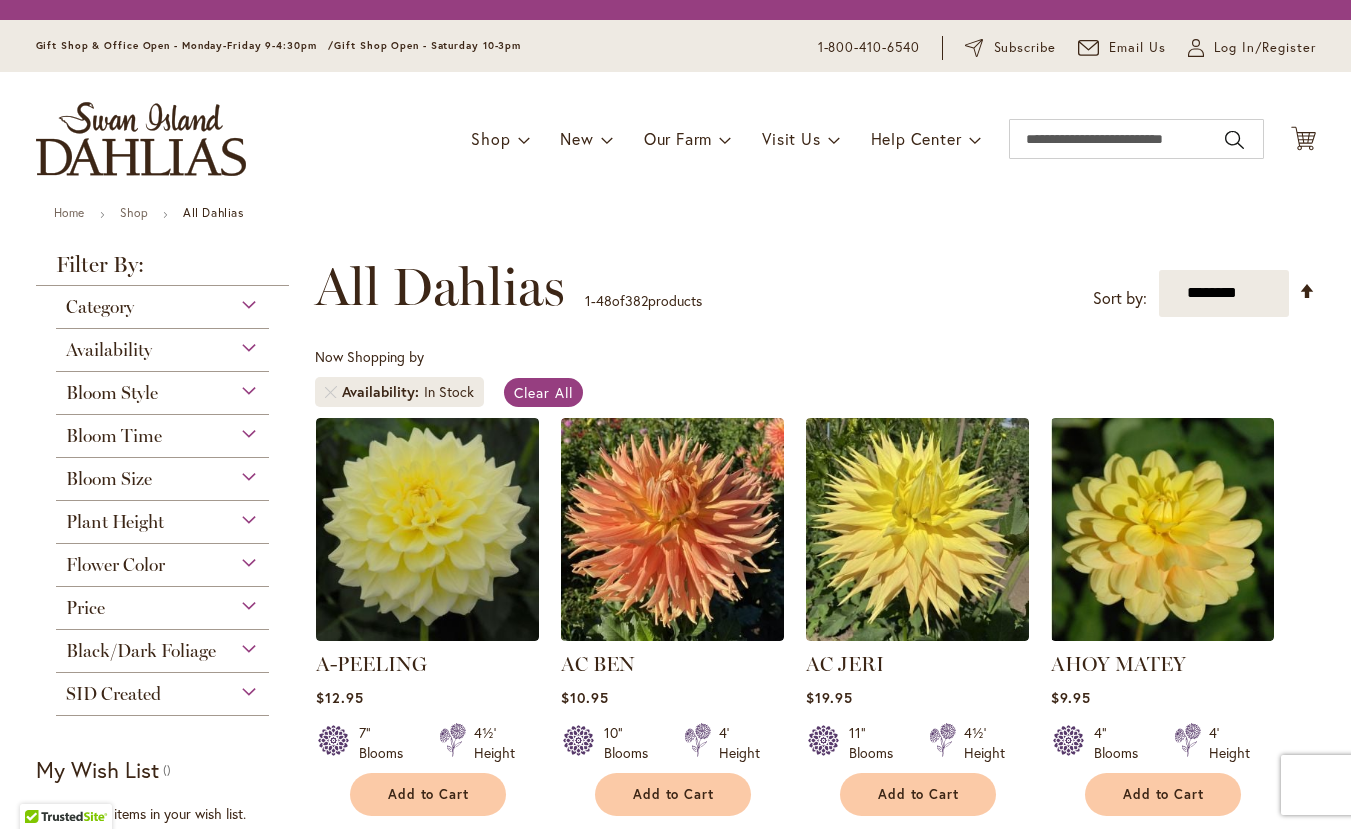 scroll, scrollTop: 0, scrollLeft: 0, axis: both 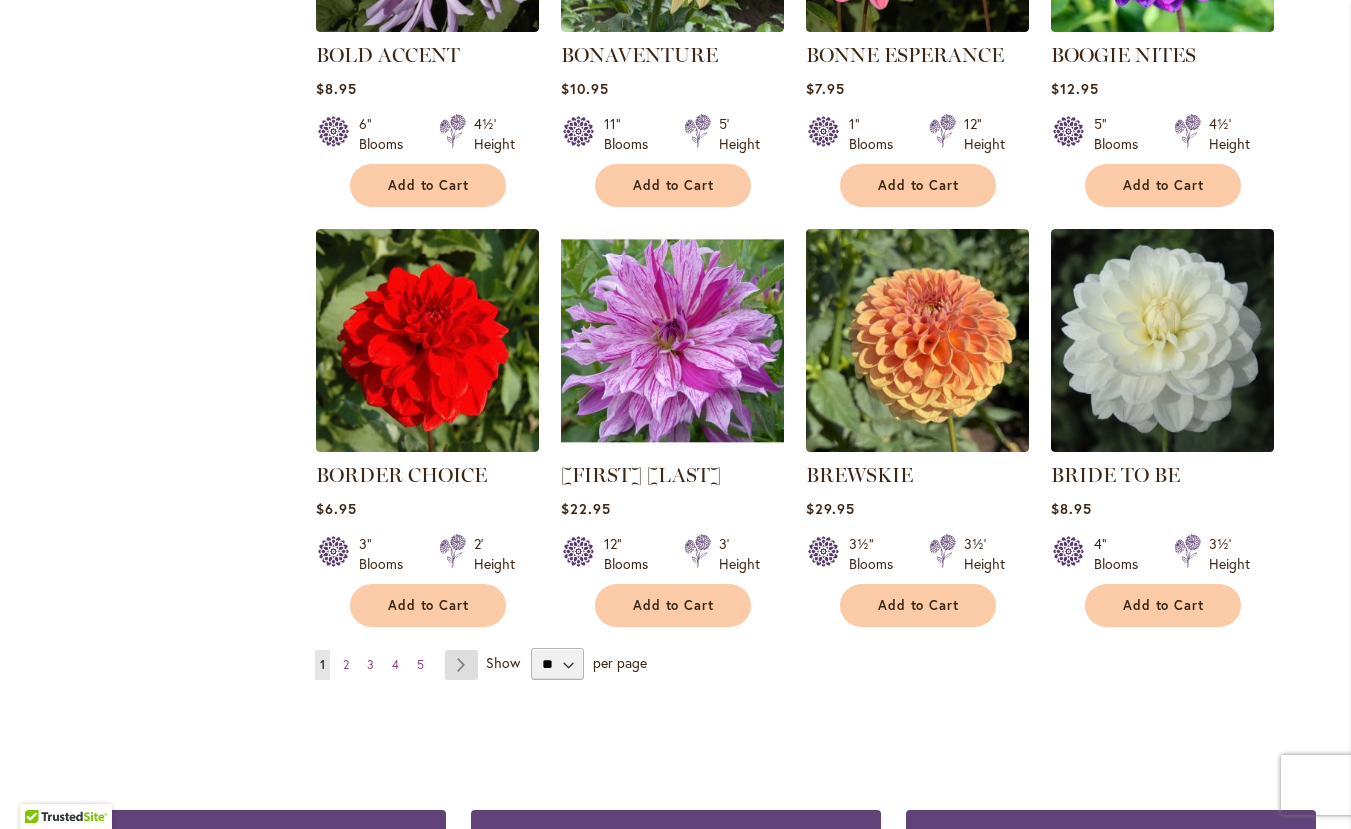 click on "Page
Next" at bounding box center (461, 665) 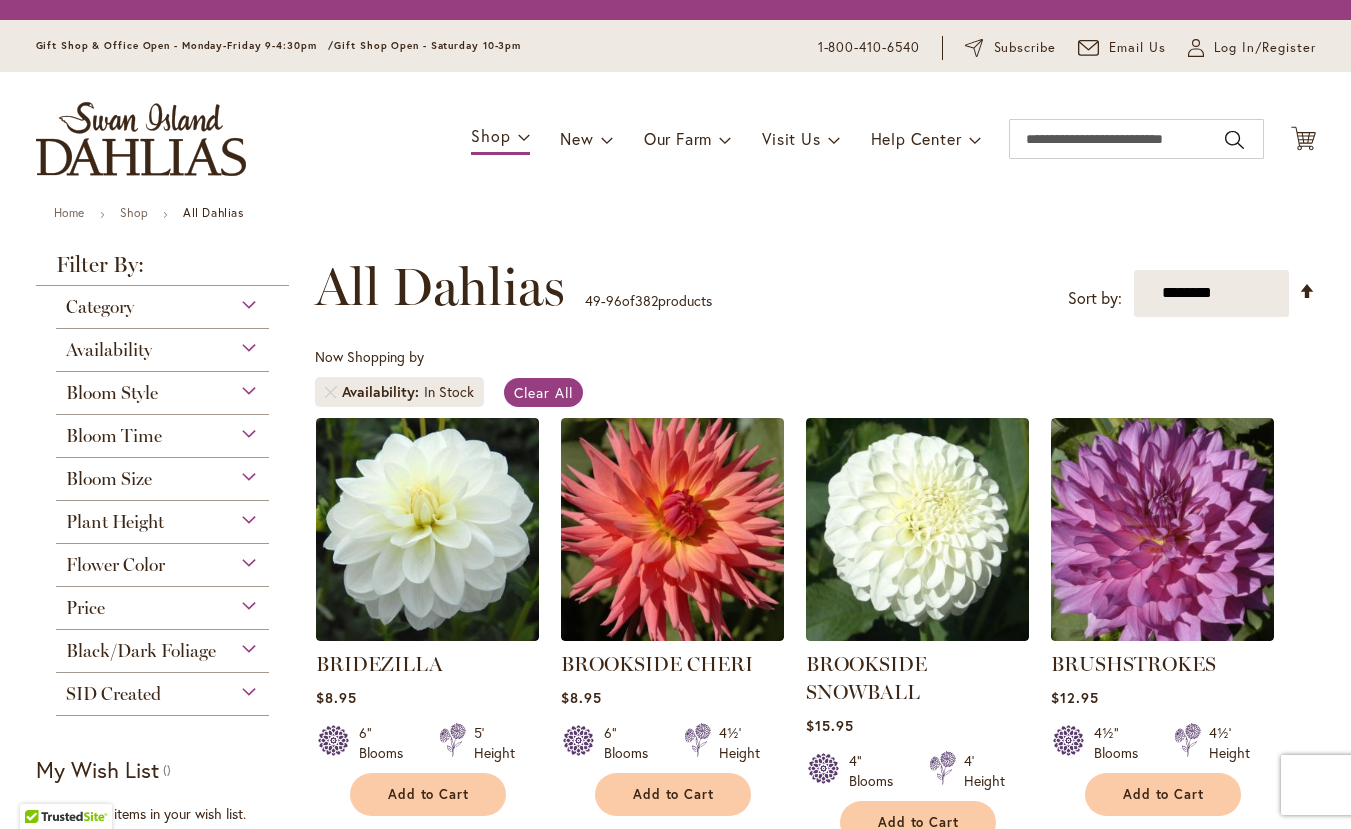scroll, scrollTop: 0, scrollLeft: 0, axis: both 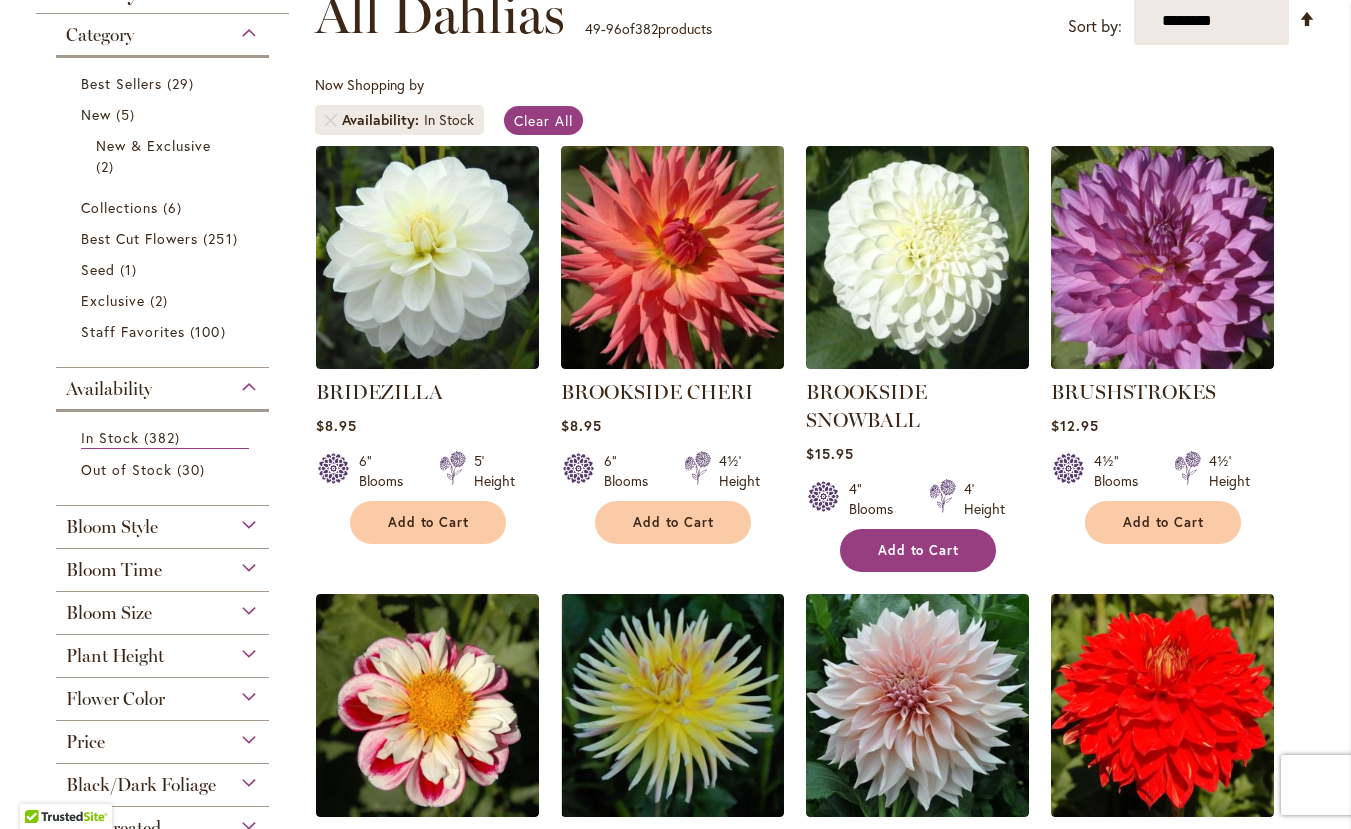 click on "Add to Cart" at bounding box center [918, 550] 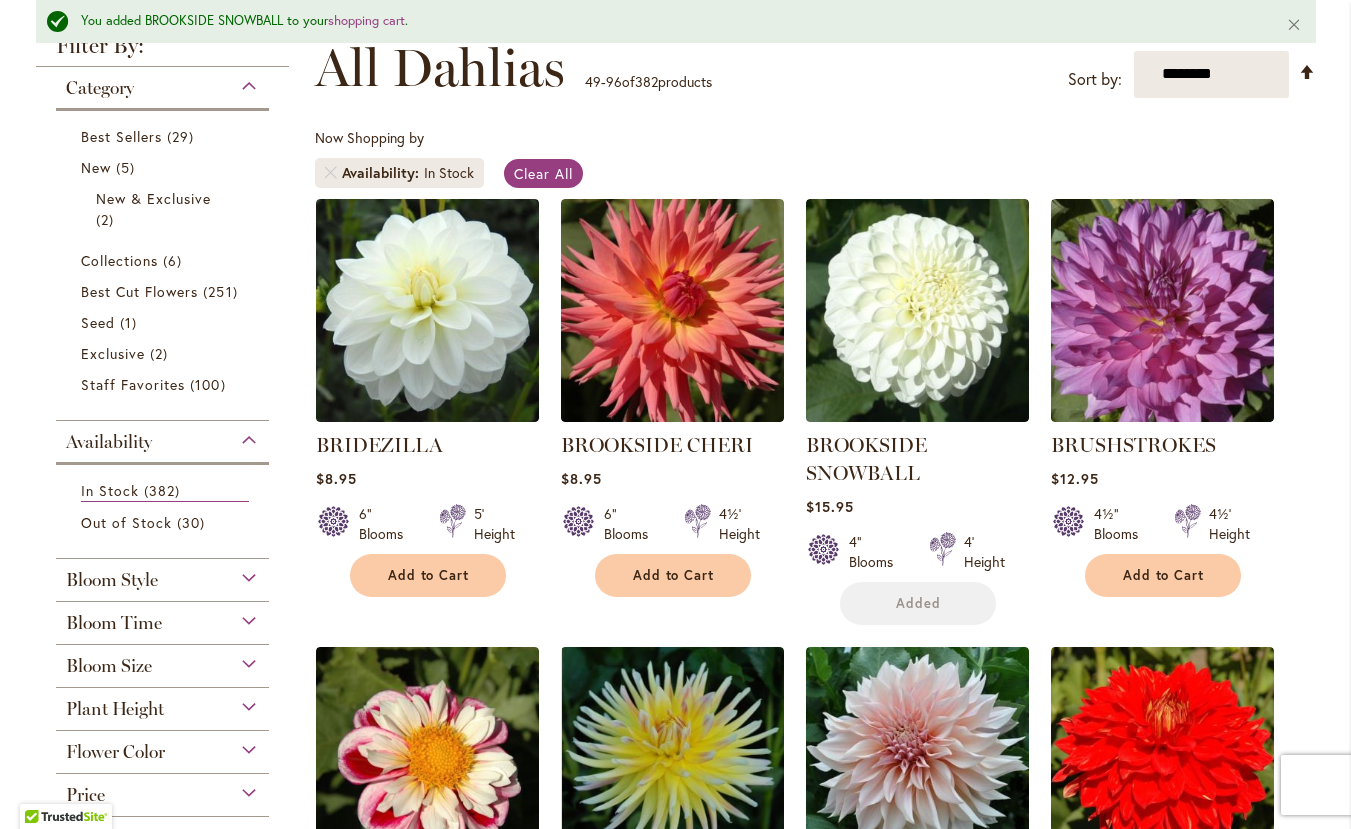 scroll, scrollTop: 364, scrollLeft: 0, axis: vertical 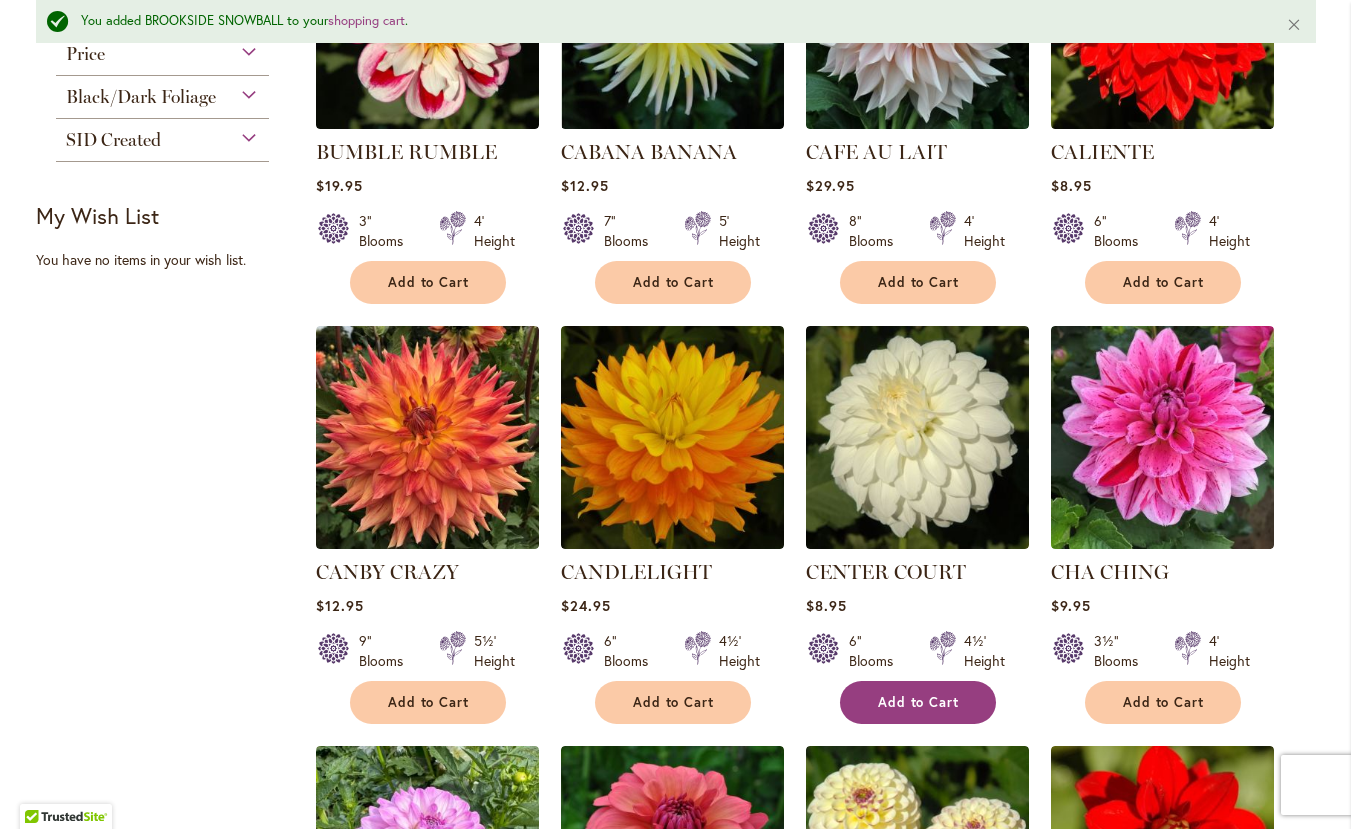 click on "Add to Cart" at bounding box center (919, 702) 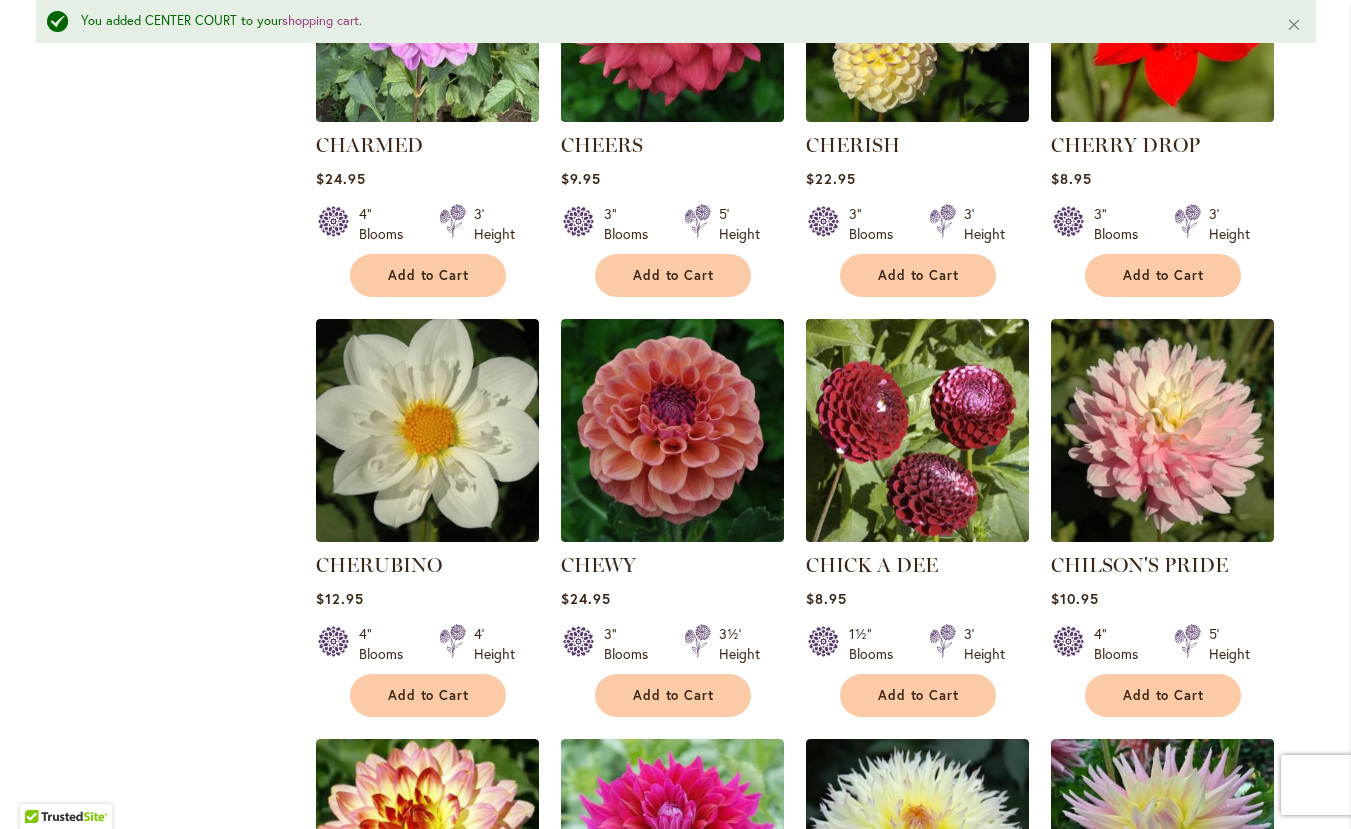 scroll, scrollTop: 2042, scrollLeft: 0, axis: vertical 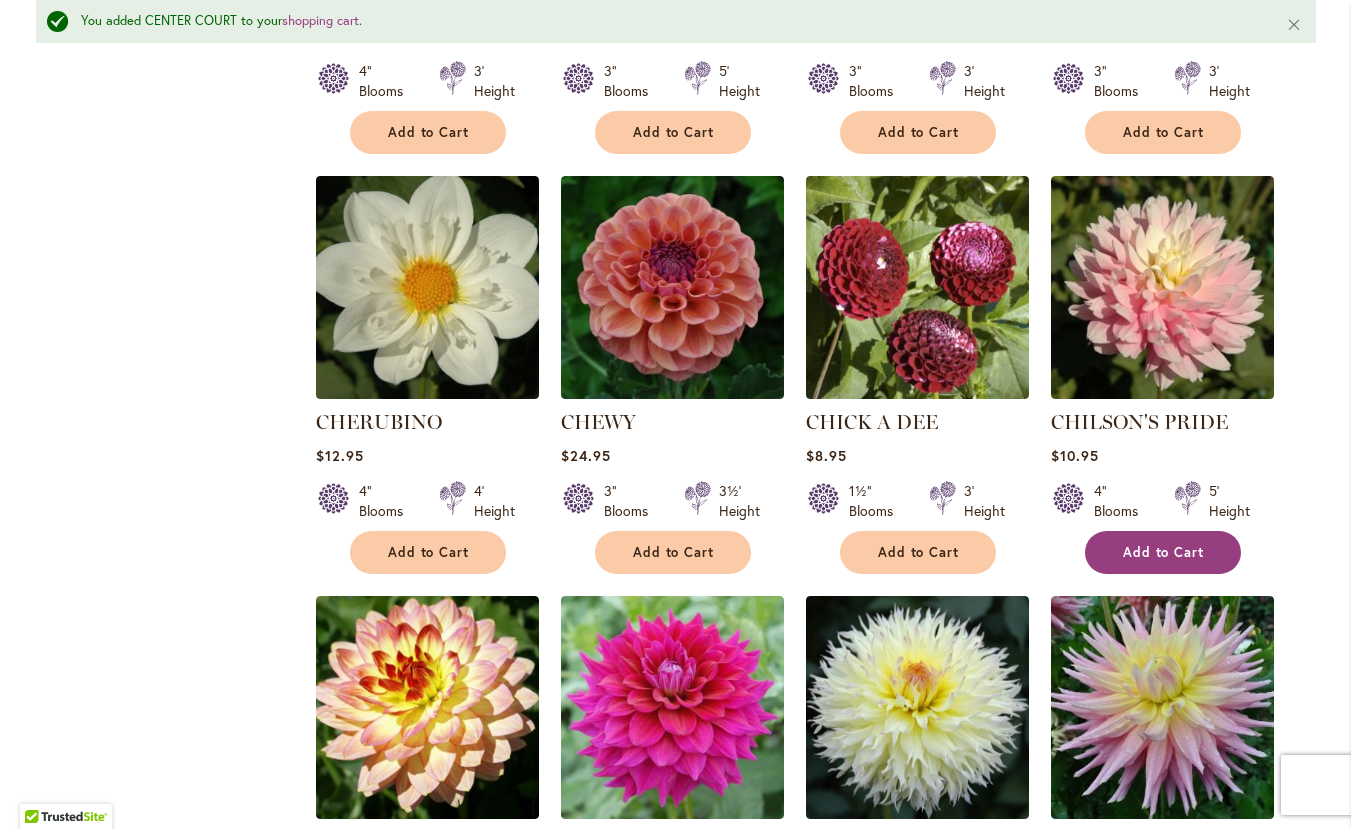 click on "Add to Cart" at bounding box center [1164, 552] 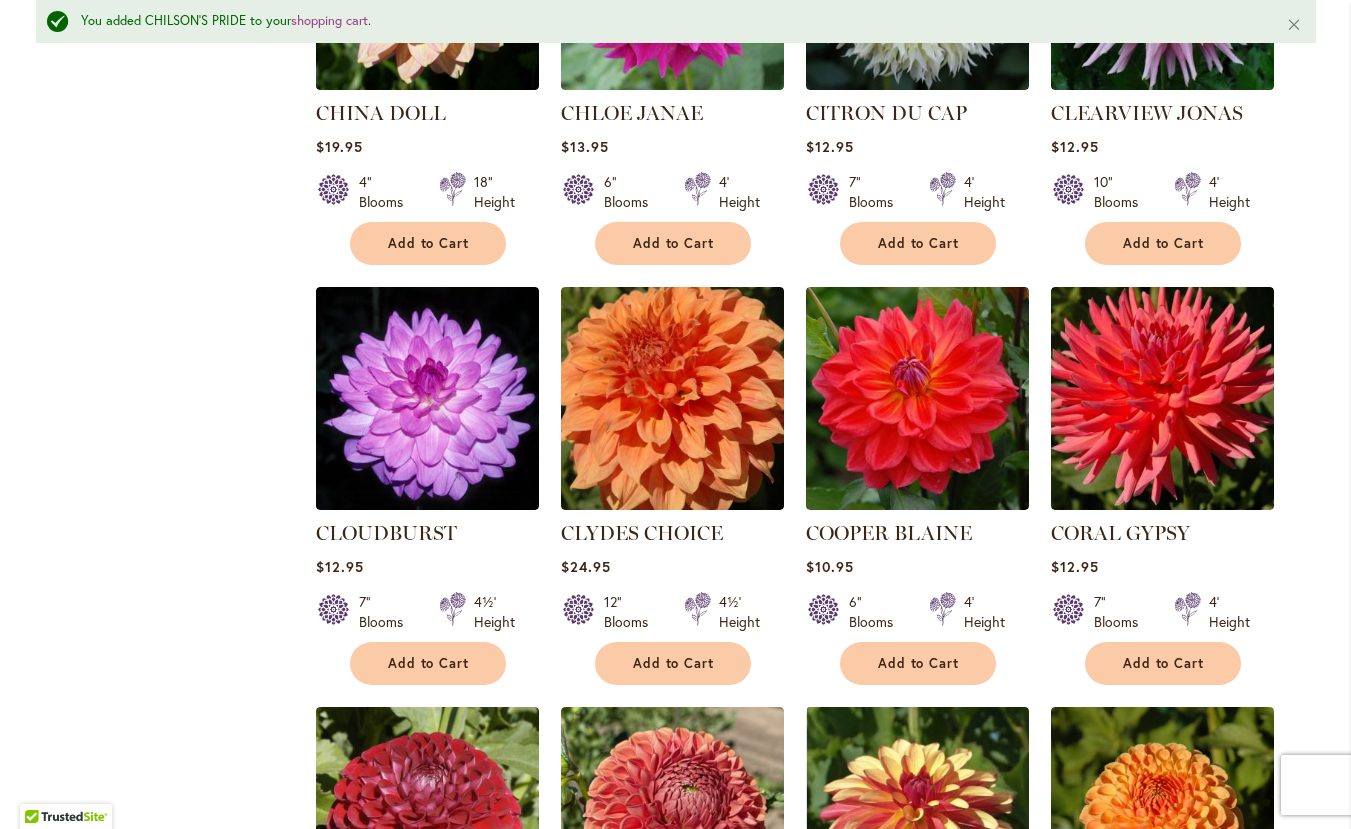 scroll, scrollTop: 2822, scrollLeft: 0, axis: vertical 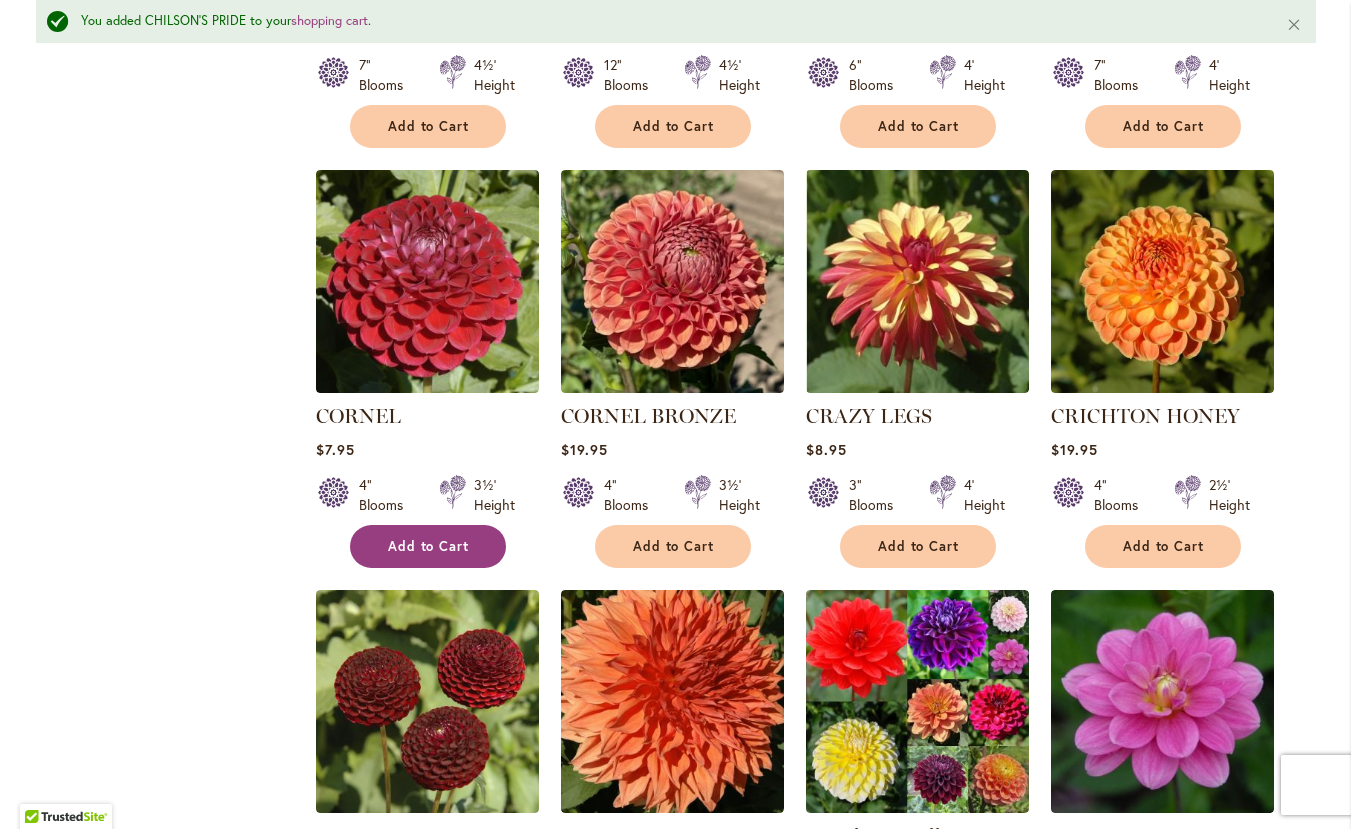 click on "Add to Cart" at bounding box center [429, 546] 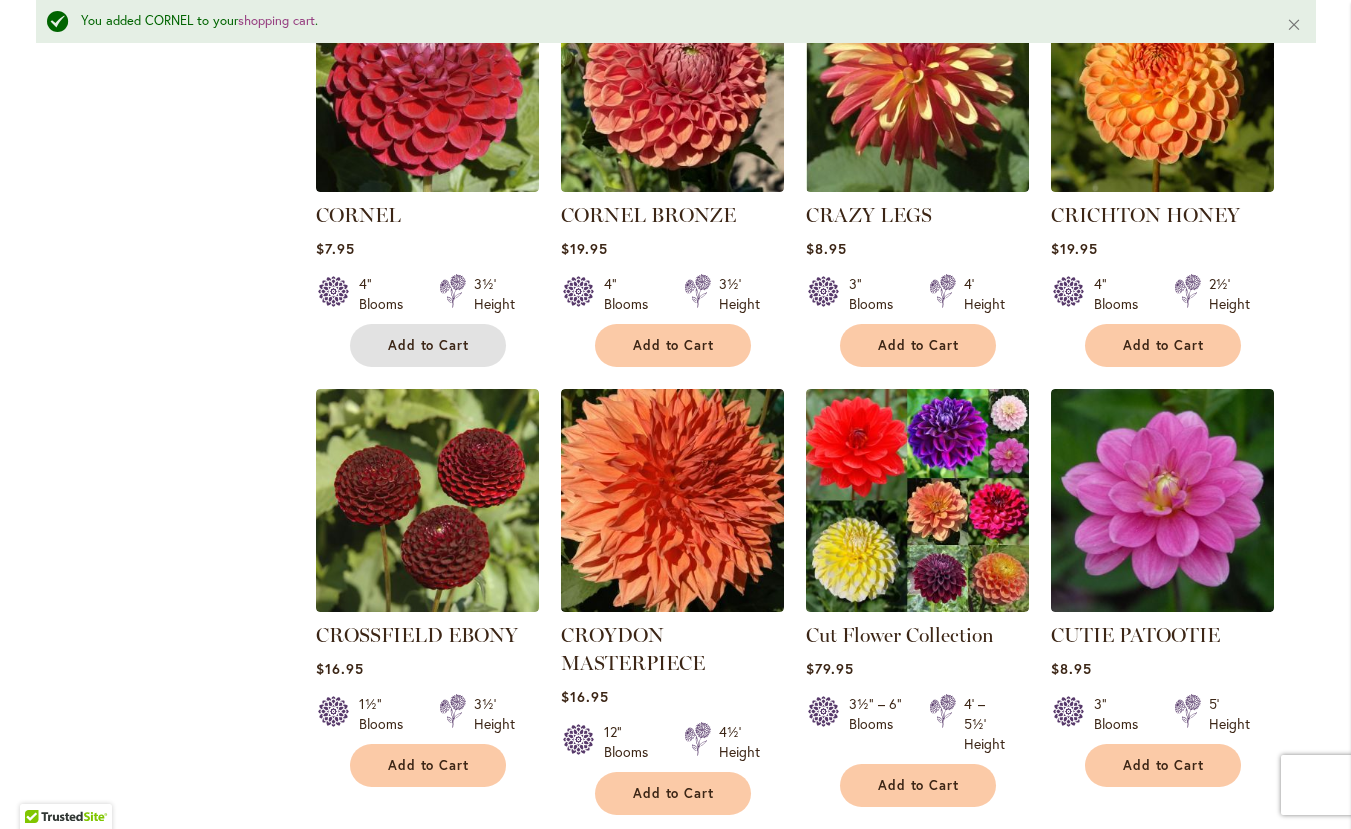 scroll, scrollTop: 3711, scrollLeft: 0, axis: vertical 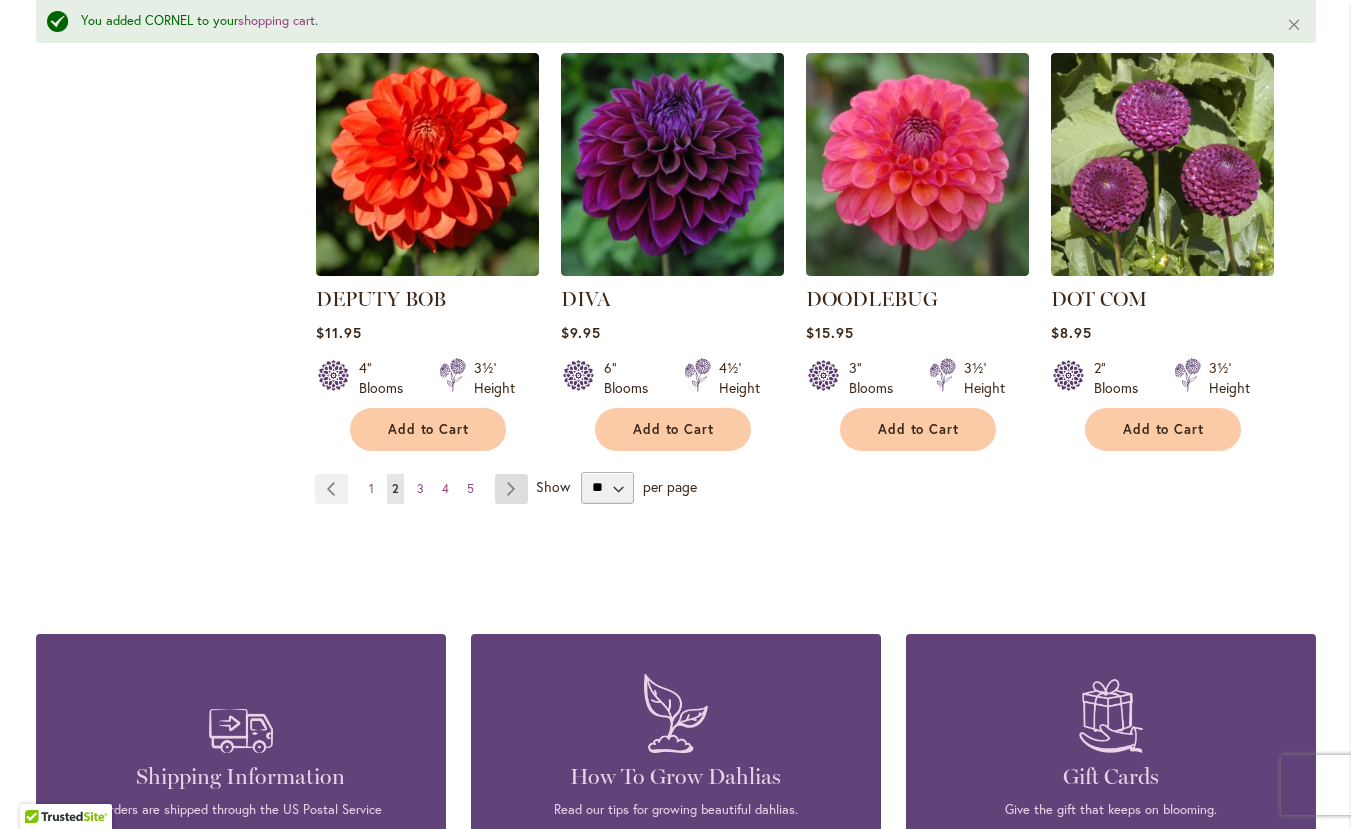 click on "Page
Next" at bounding box center (511, 489) 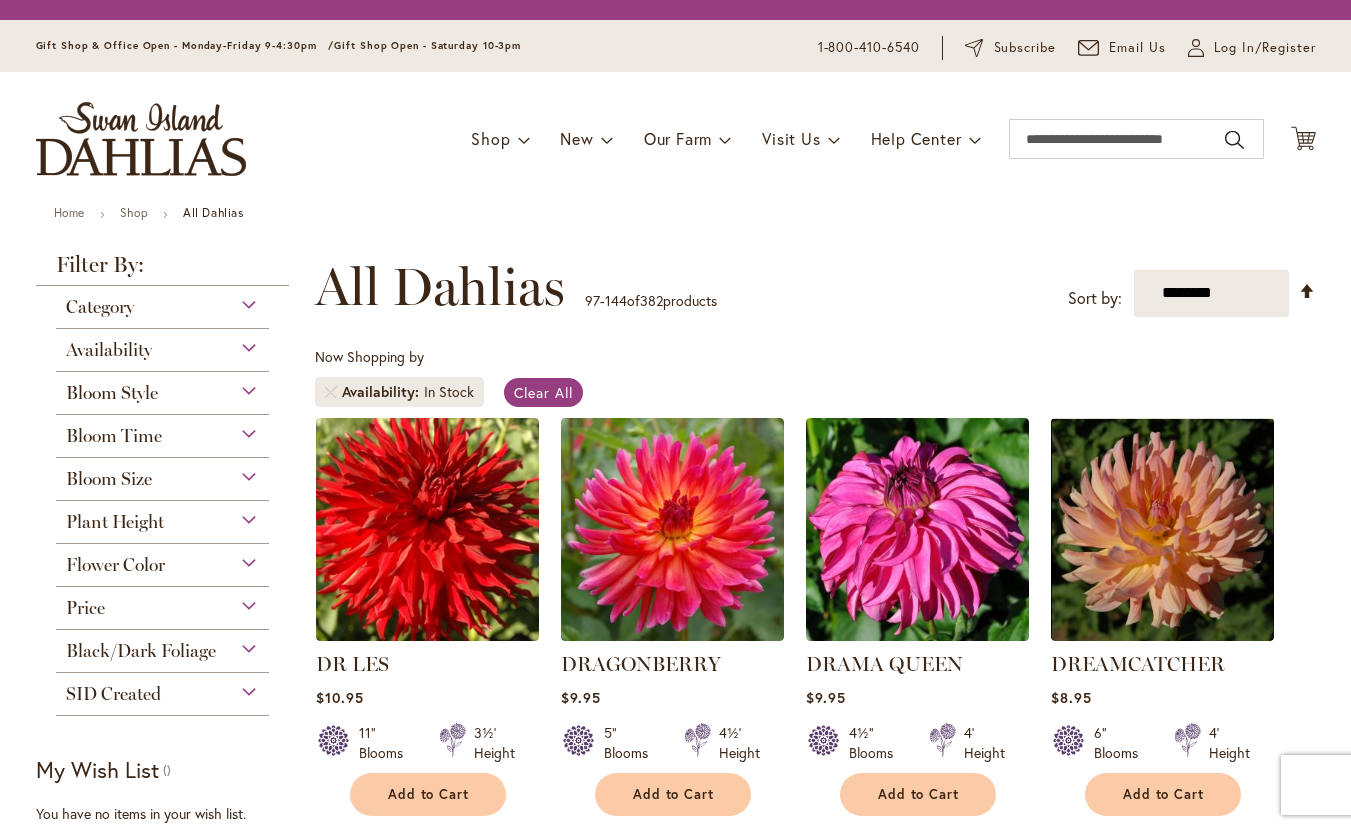 scroll, scrollTop: 0, scrollLeft: 0, axis: both 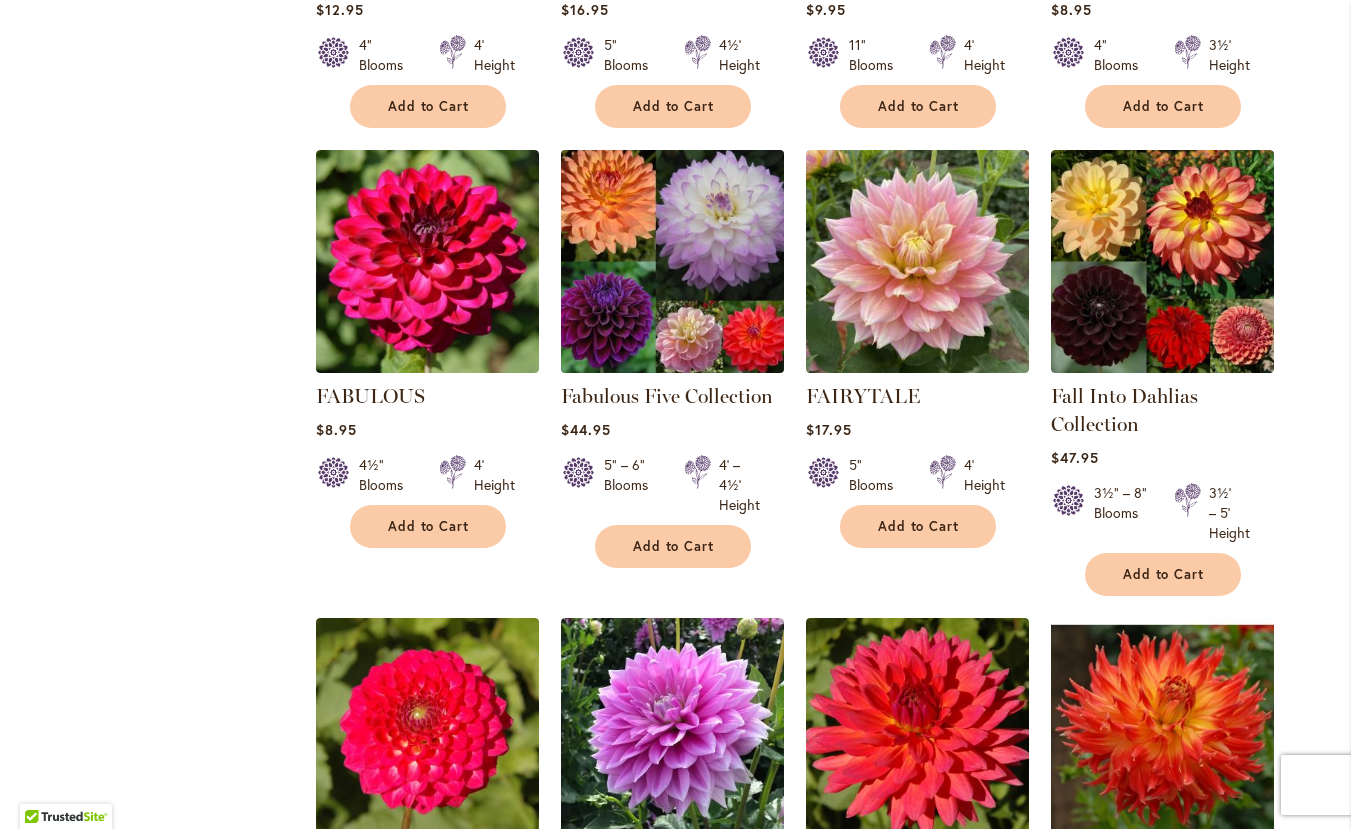 click at bounding box center (672, 261) 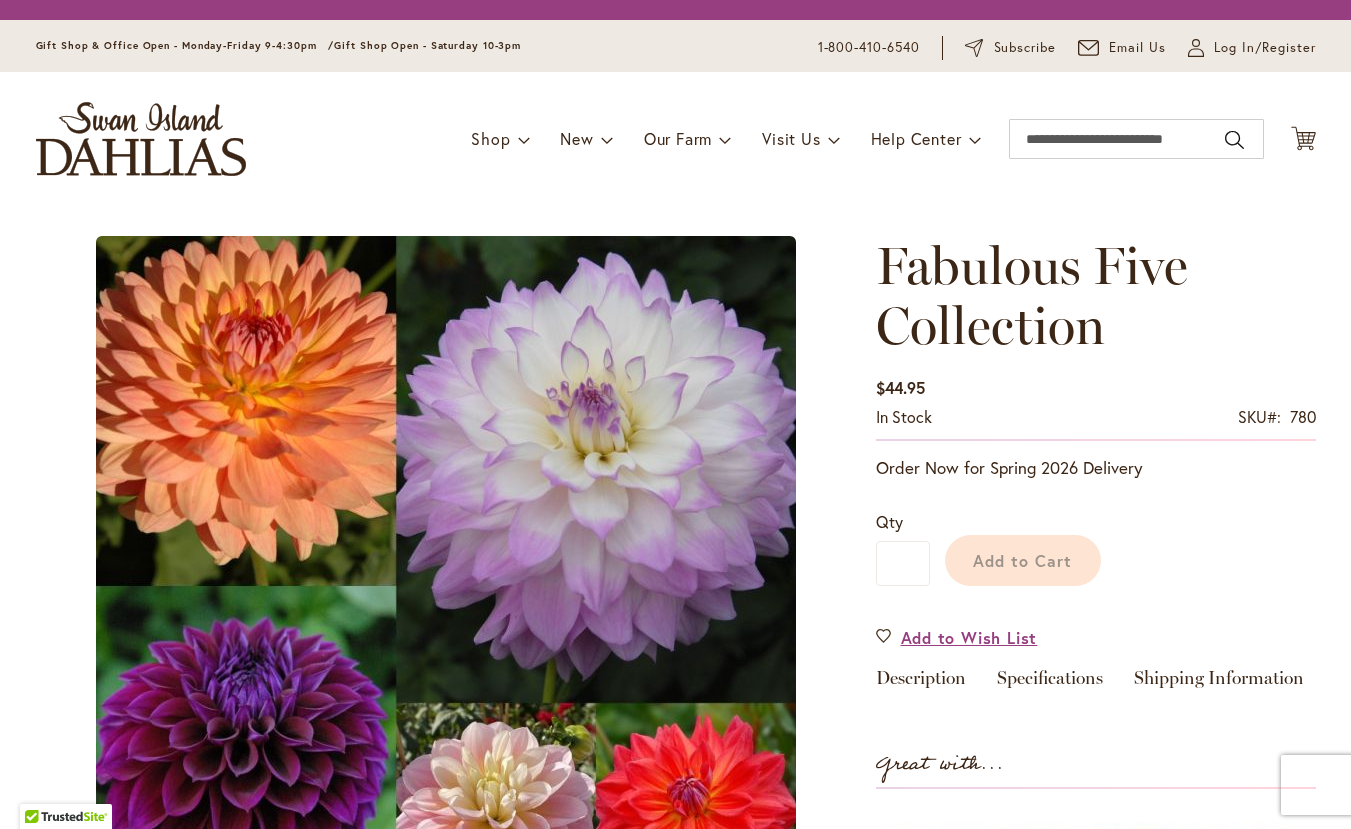 scroll, scrollTop: 0, scrollLeft: 0, axis: both 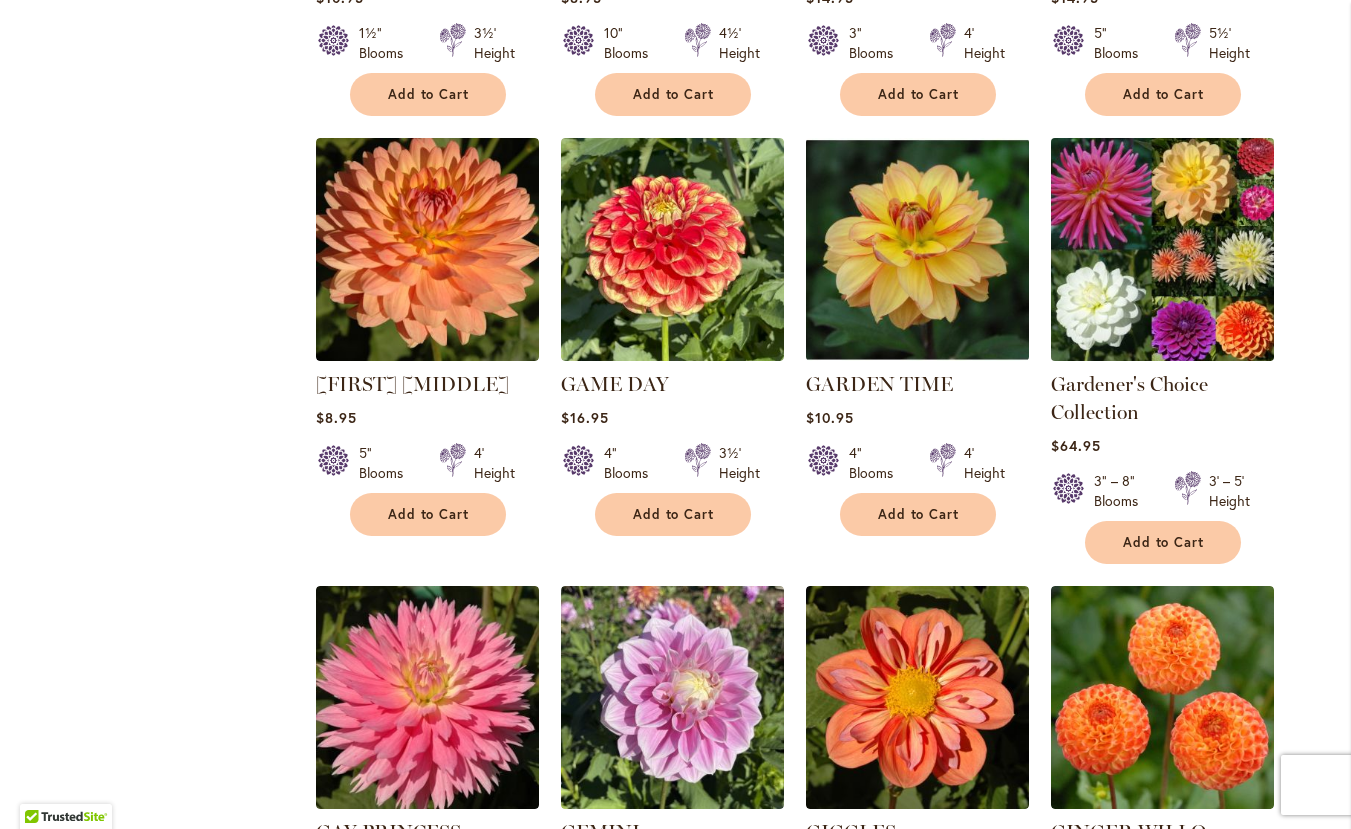 click at bounding box center [1162, 249] 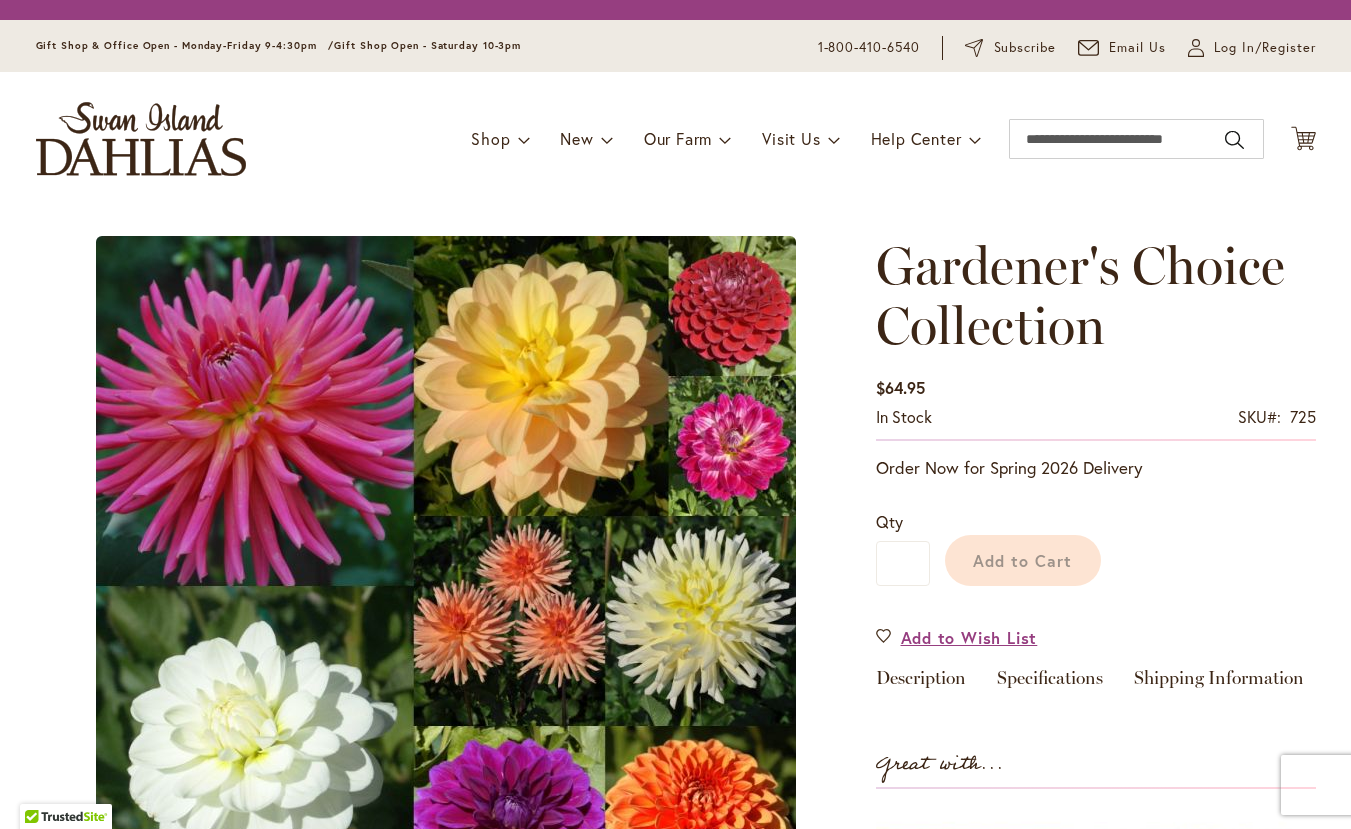 scroll, scrollTop: 0, scrollLeft: 0, axis: both 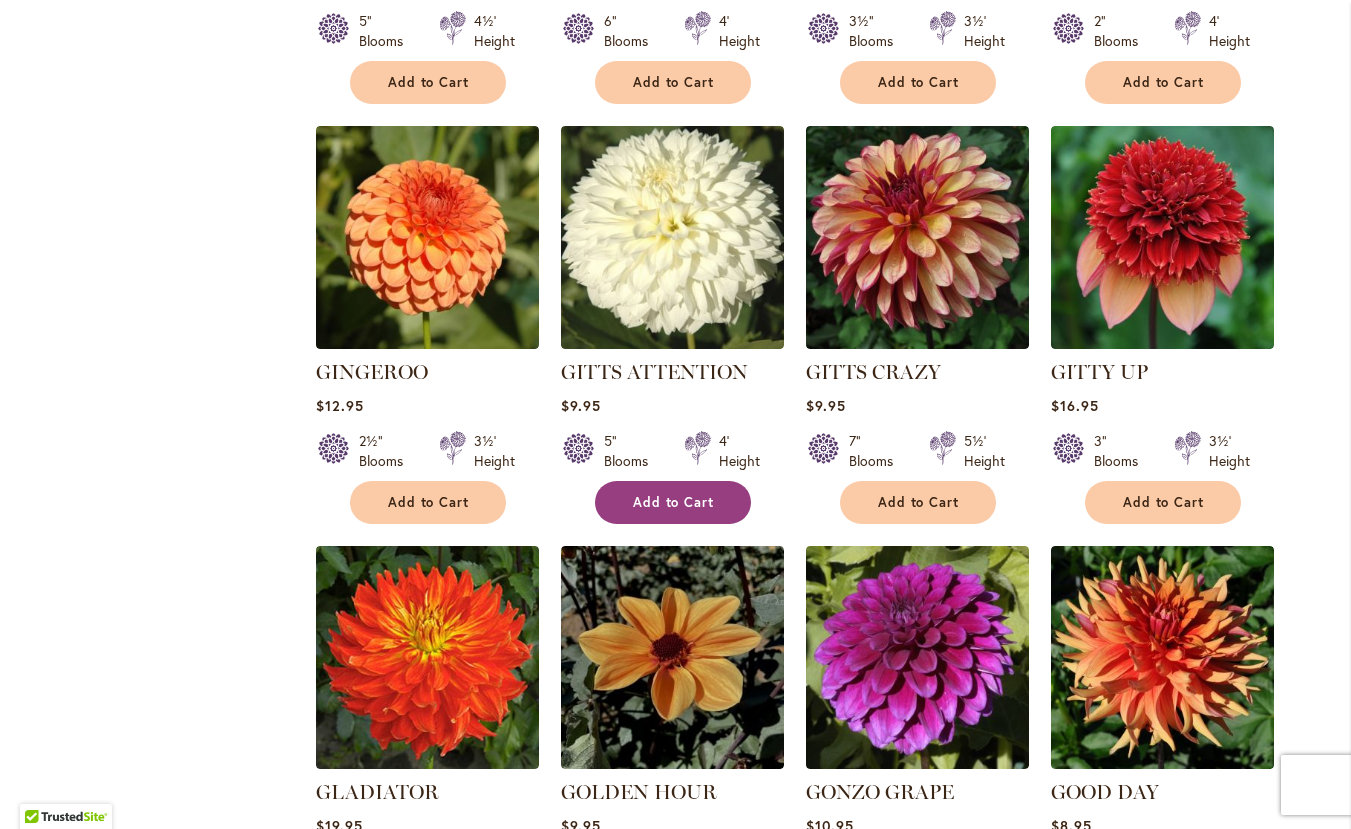 click on "Add to Cart" at bounding box center [674, 502] 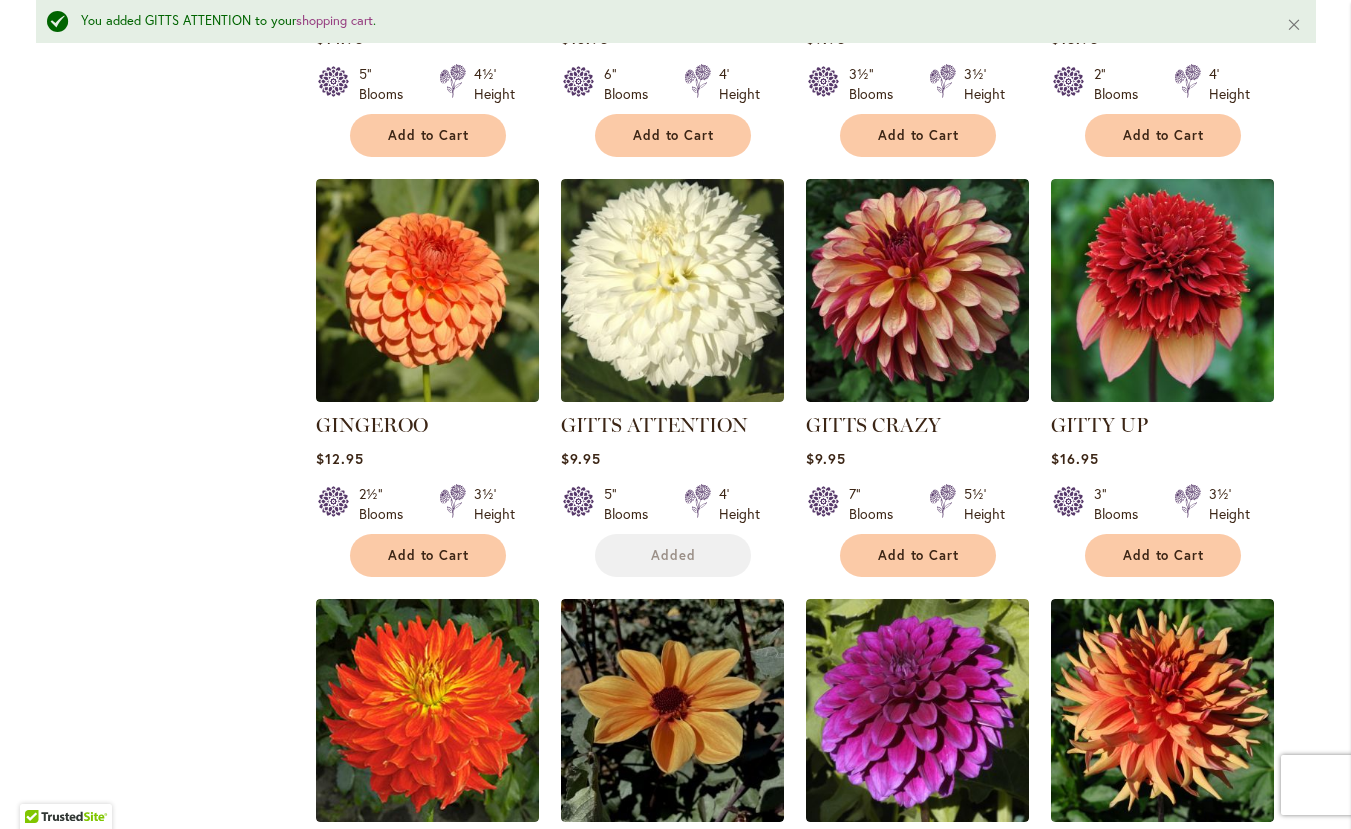 scroll, scrollTop: 4688, scrollLeft: 0, axis: vertical 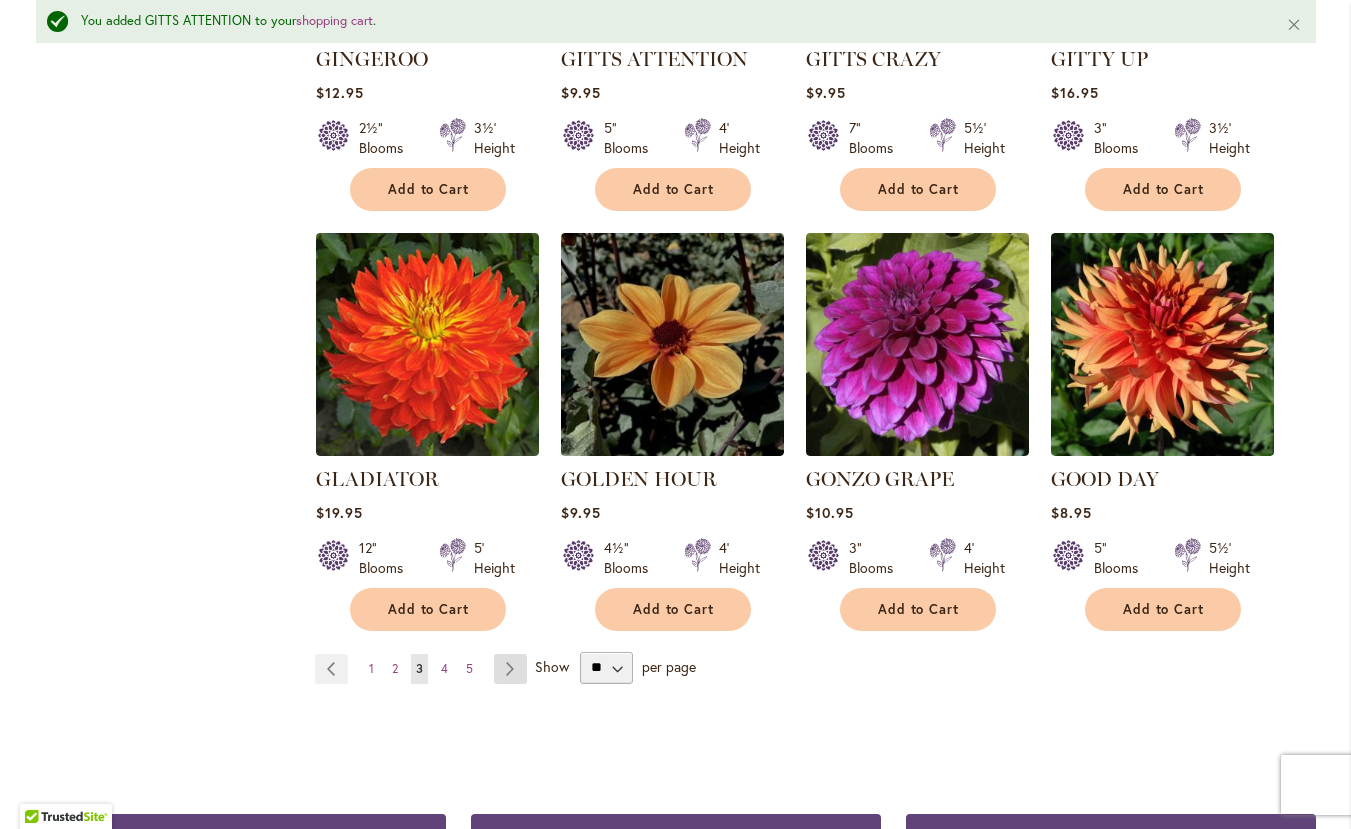 click on "Page
Next" at bounding box center [510, 669] 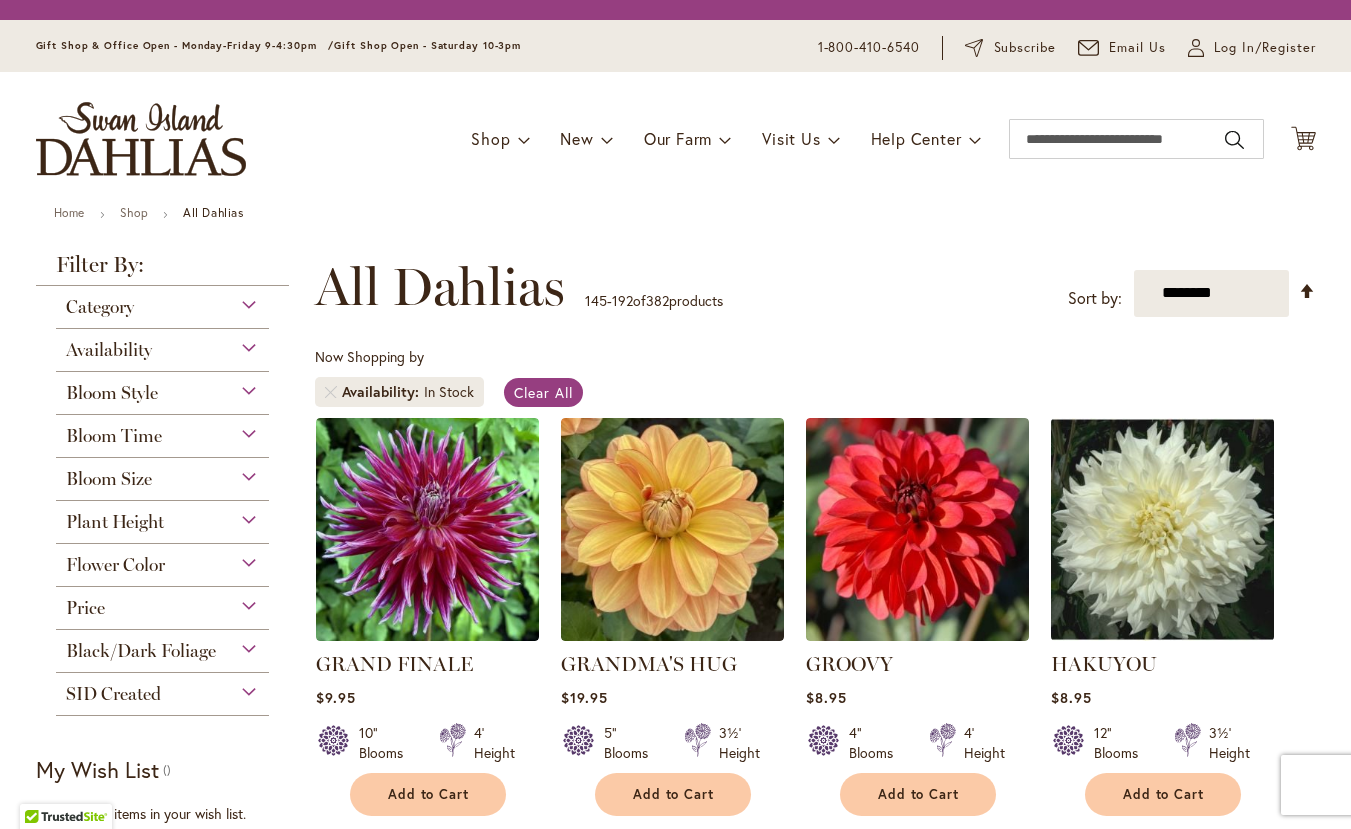 scroll, scrollTop: 0, scrollLeft: 0, axis: both 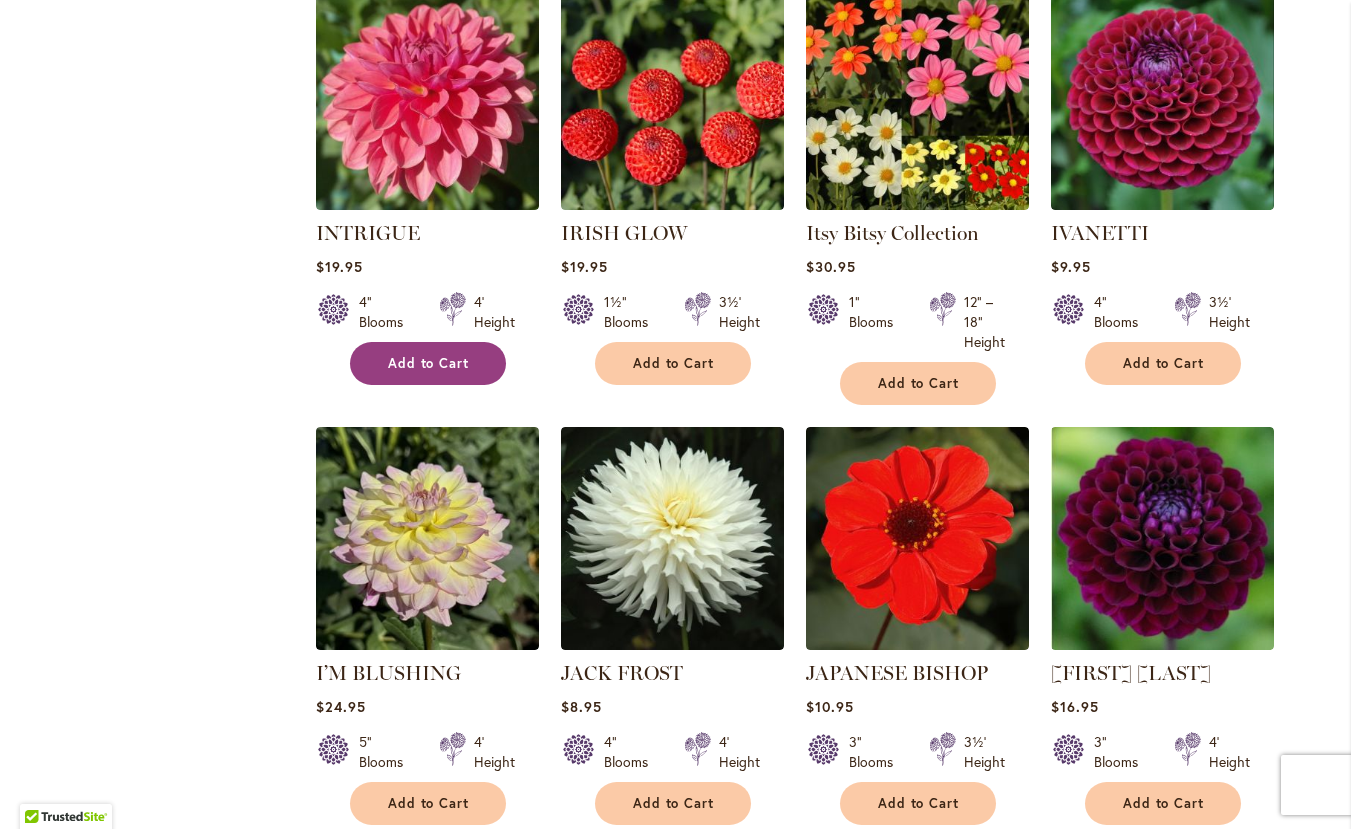 click on "Add to Cart" at bounding box center [429, 363] 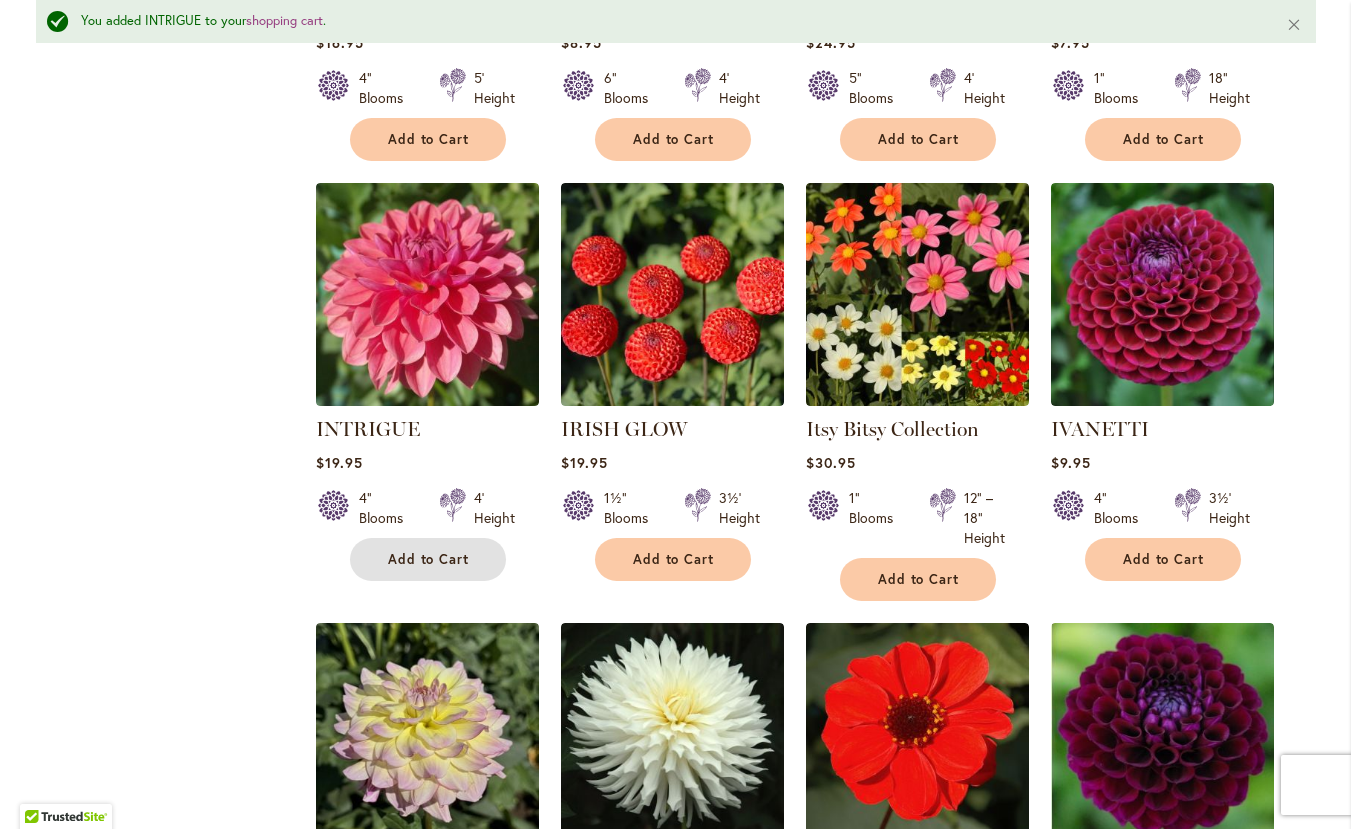 scroll, scrollTop: 4207, scrollLeft: 0, axis: vertical 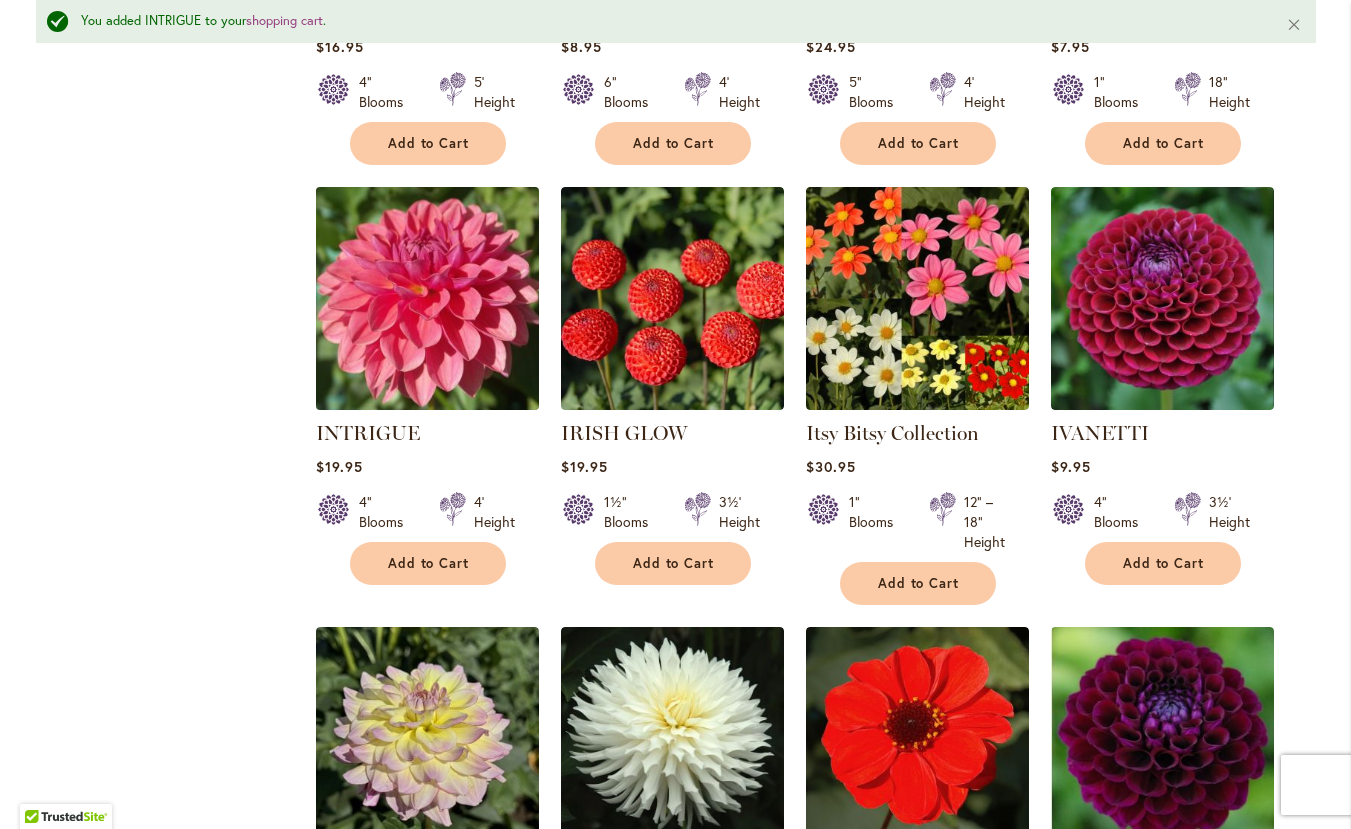 click at bounding box center [427, 298] 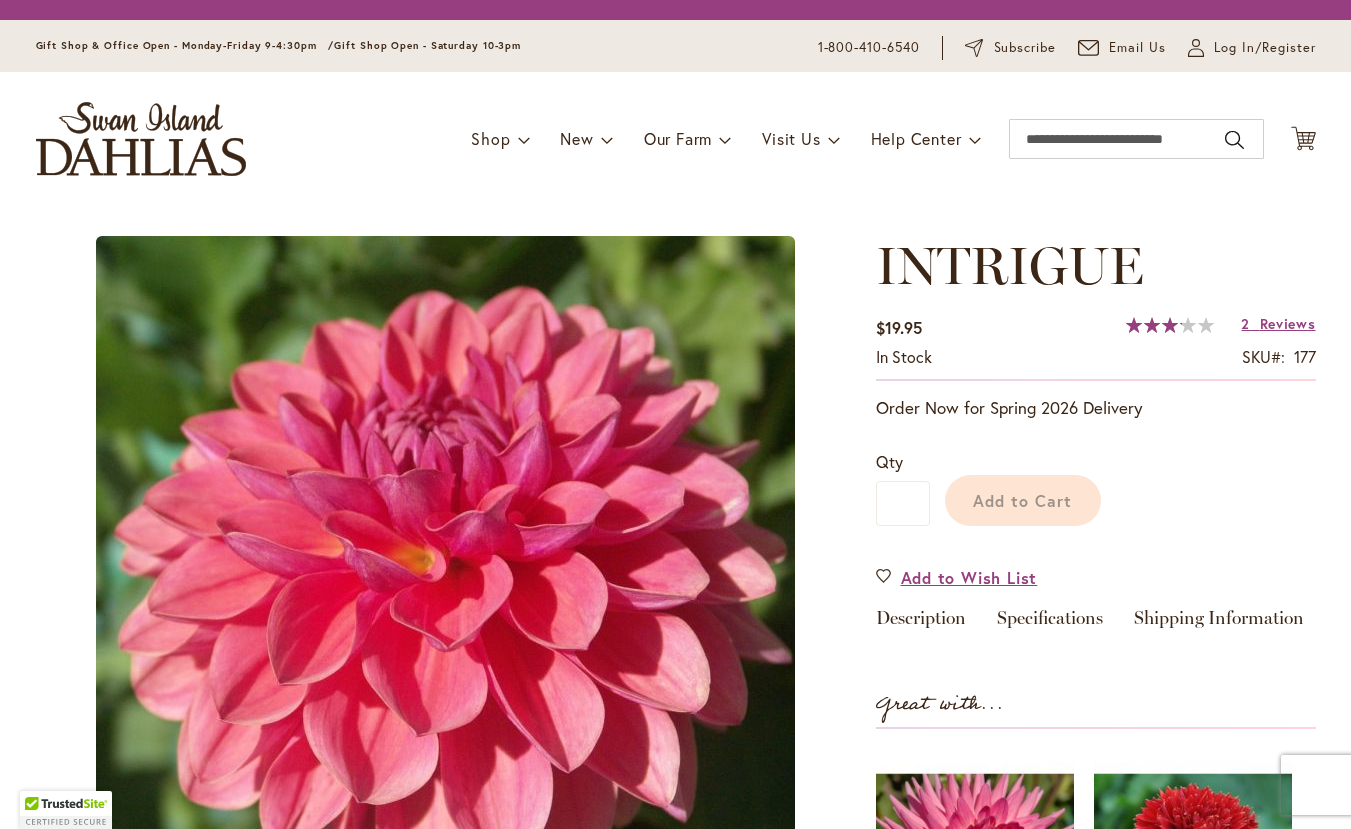 scroll, scrollTop: 0, scrollLeft: 0, axis: both 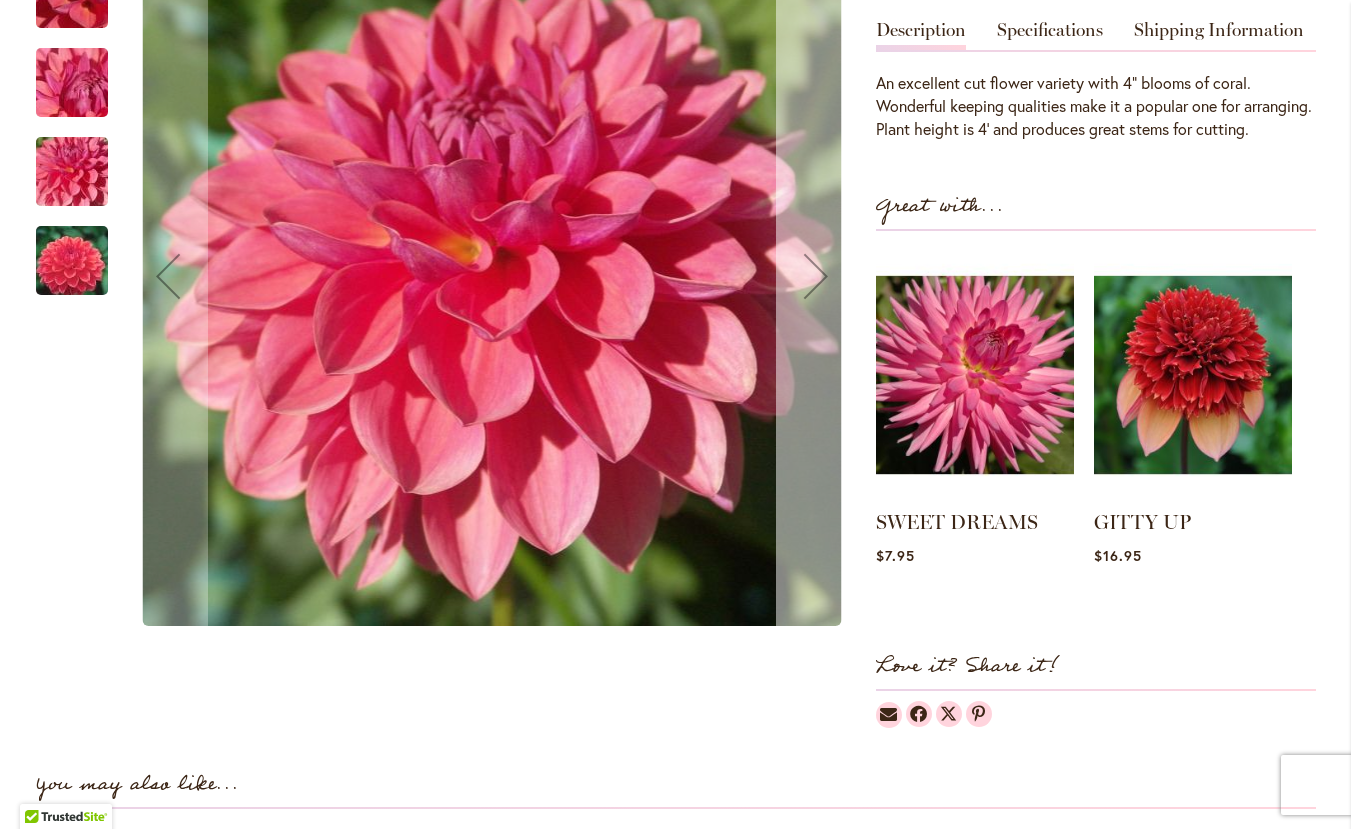 click at bounding box center (816, 276) 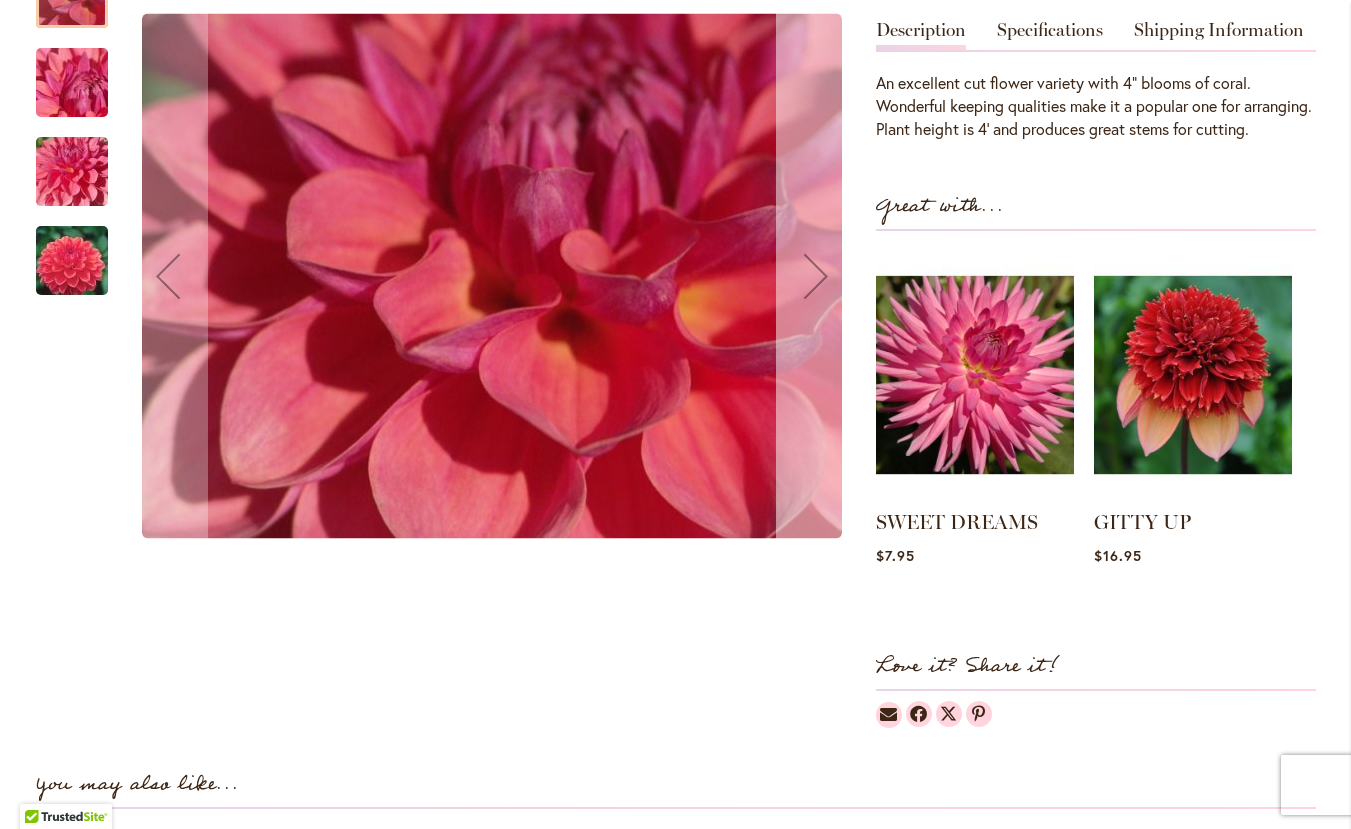 click at bounding box center [816, 276] 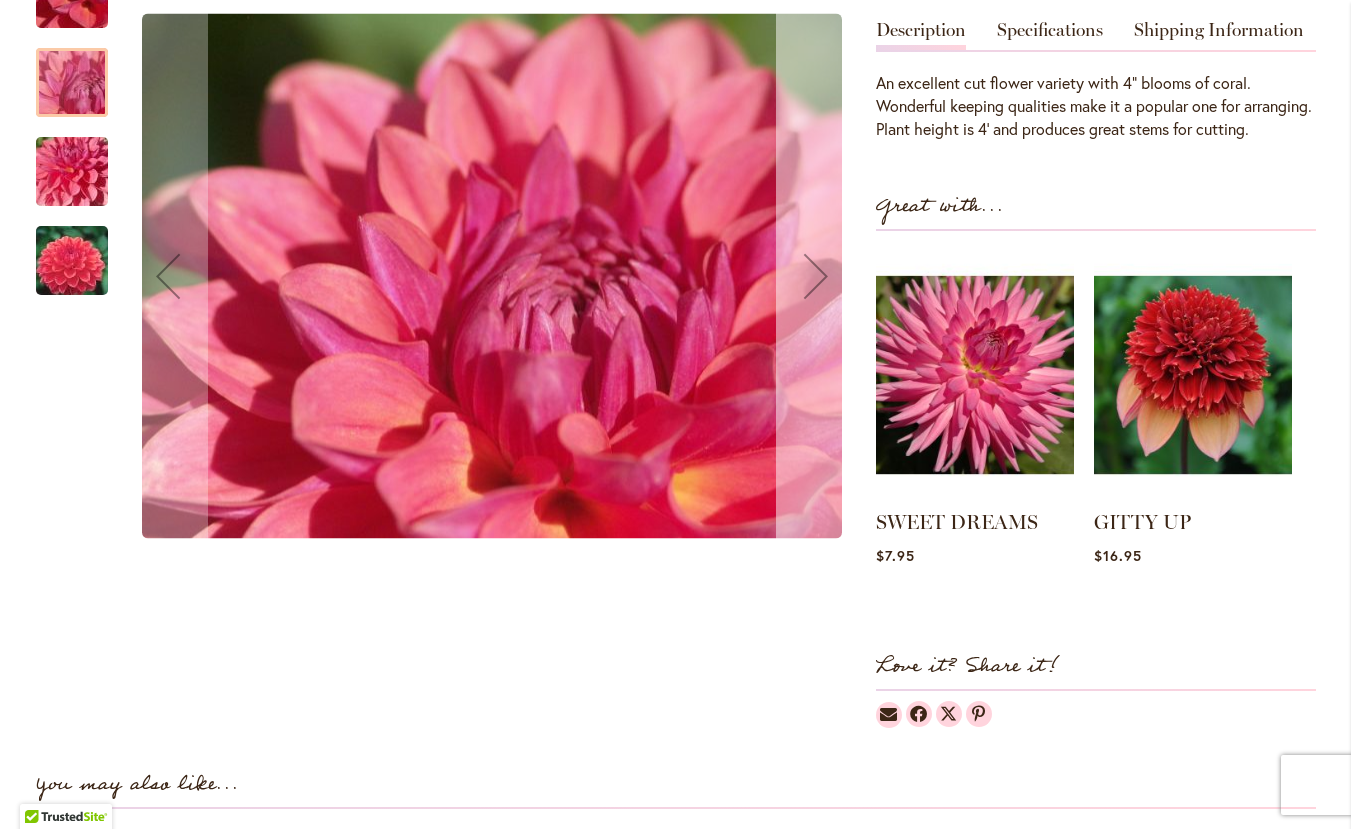 click at bounding box center (816, 276) 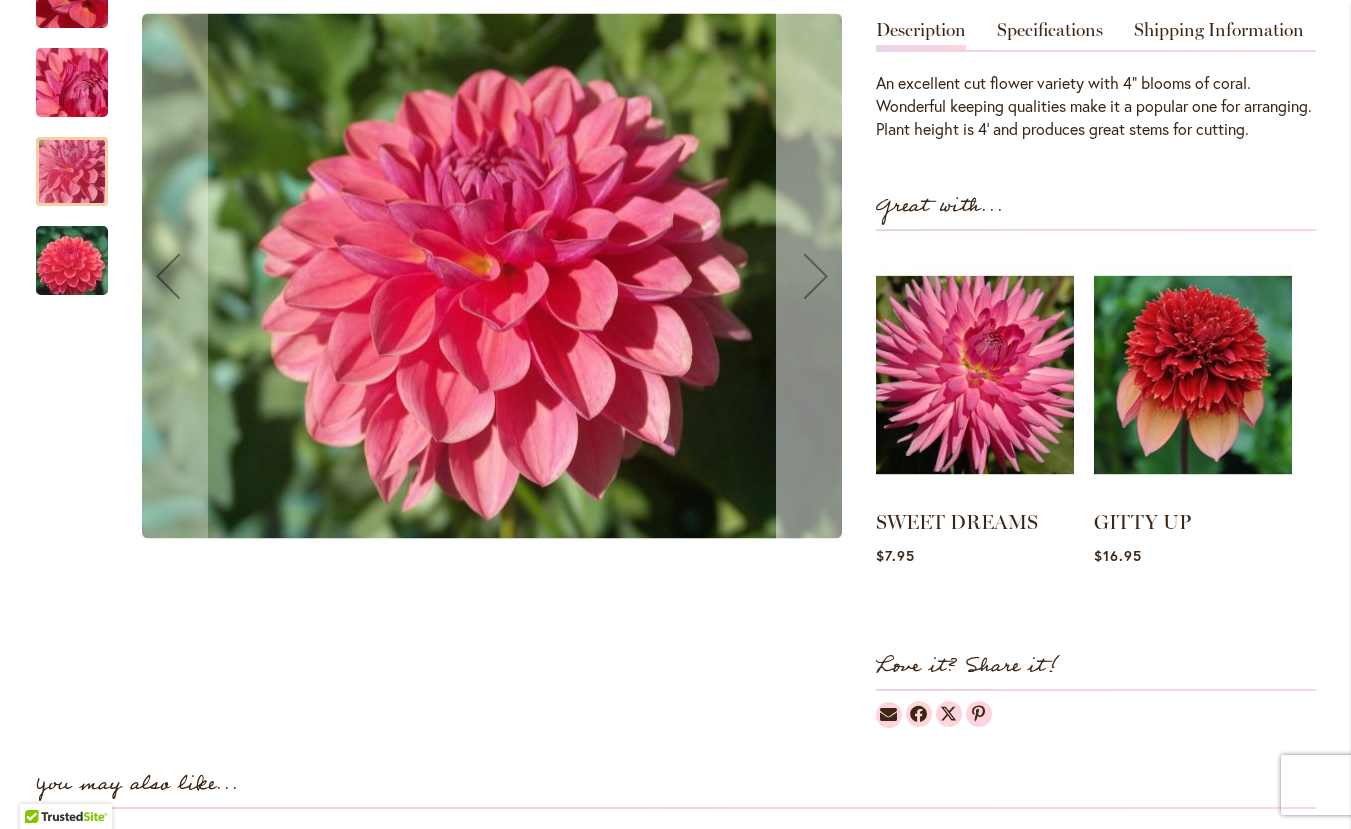click at bounding box center (816, 276) 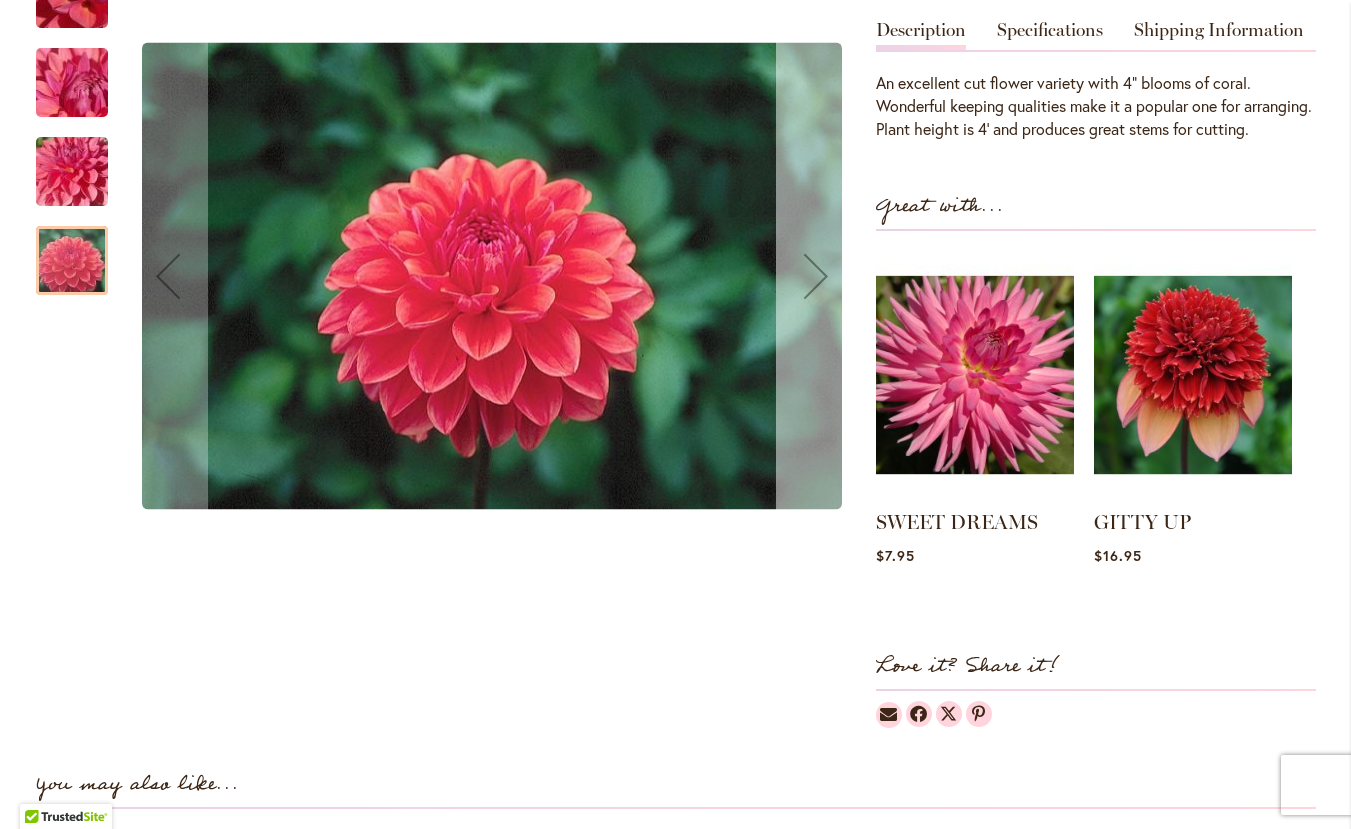 click at bounding box center [816, 276] 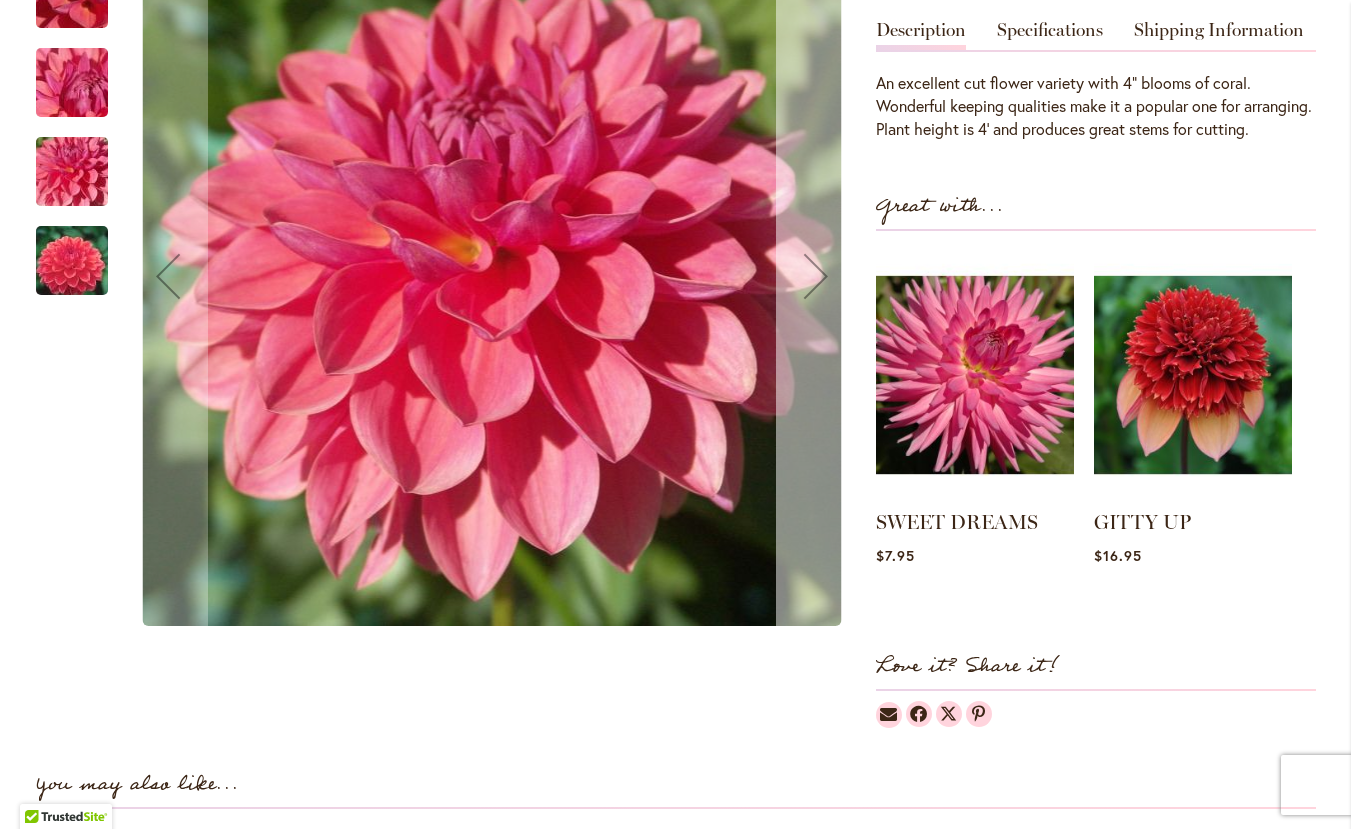 click at bounding box center [816, 276] 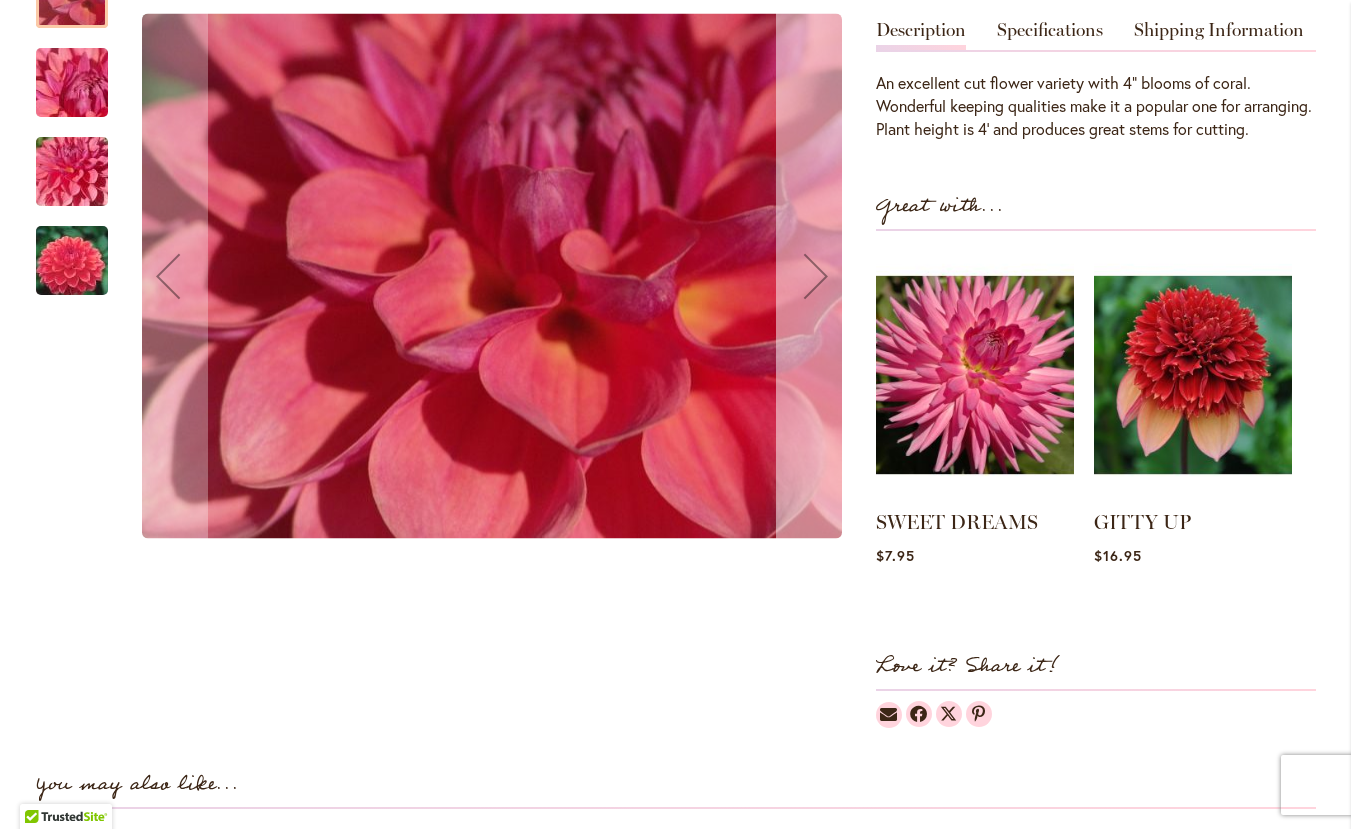 click at bounding box center [816, 276] 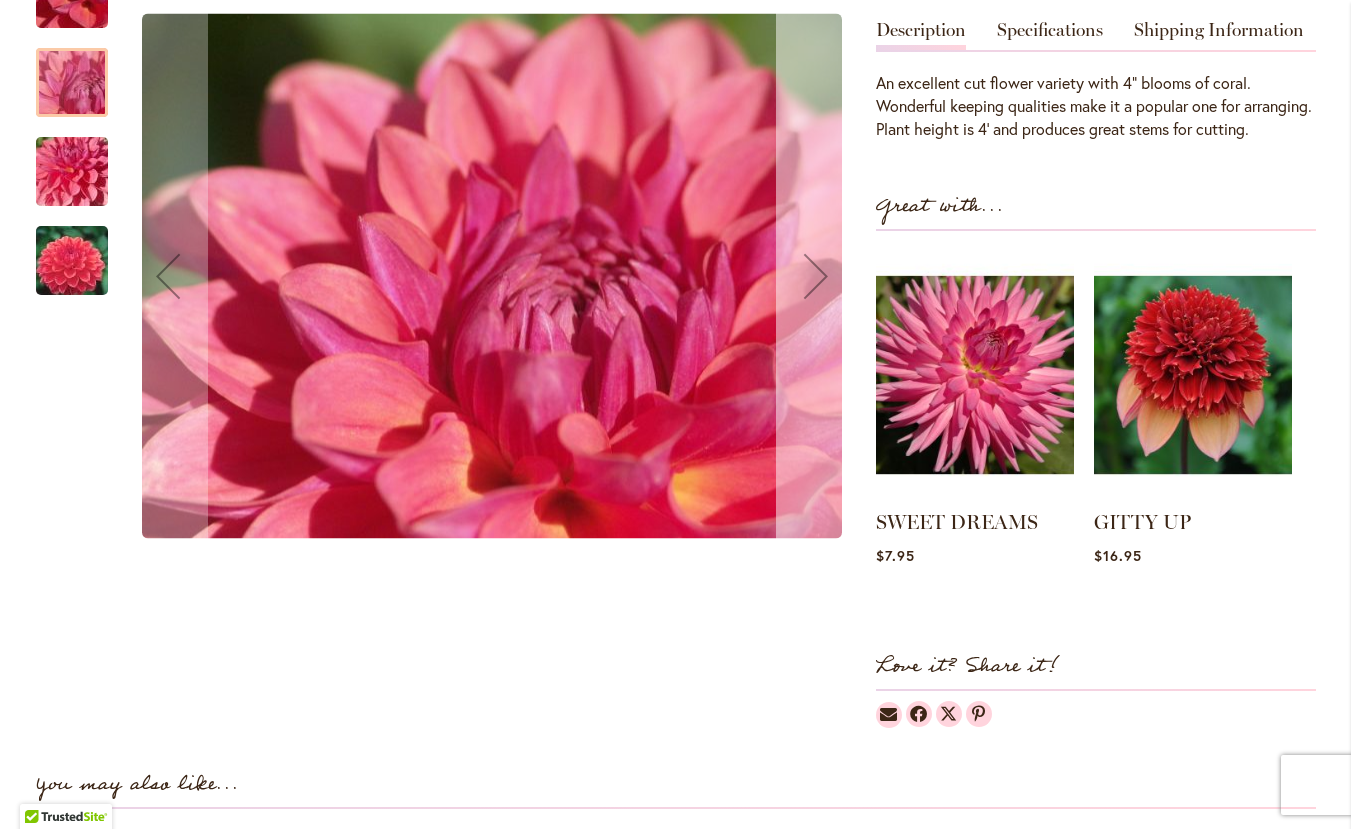 click at bounding box center [816, 276] 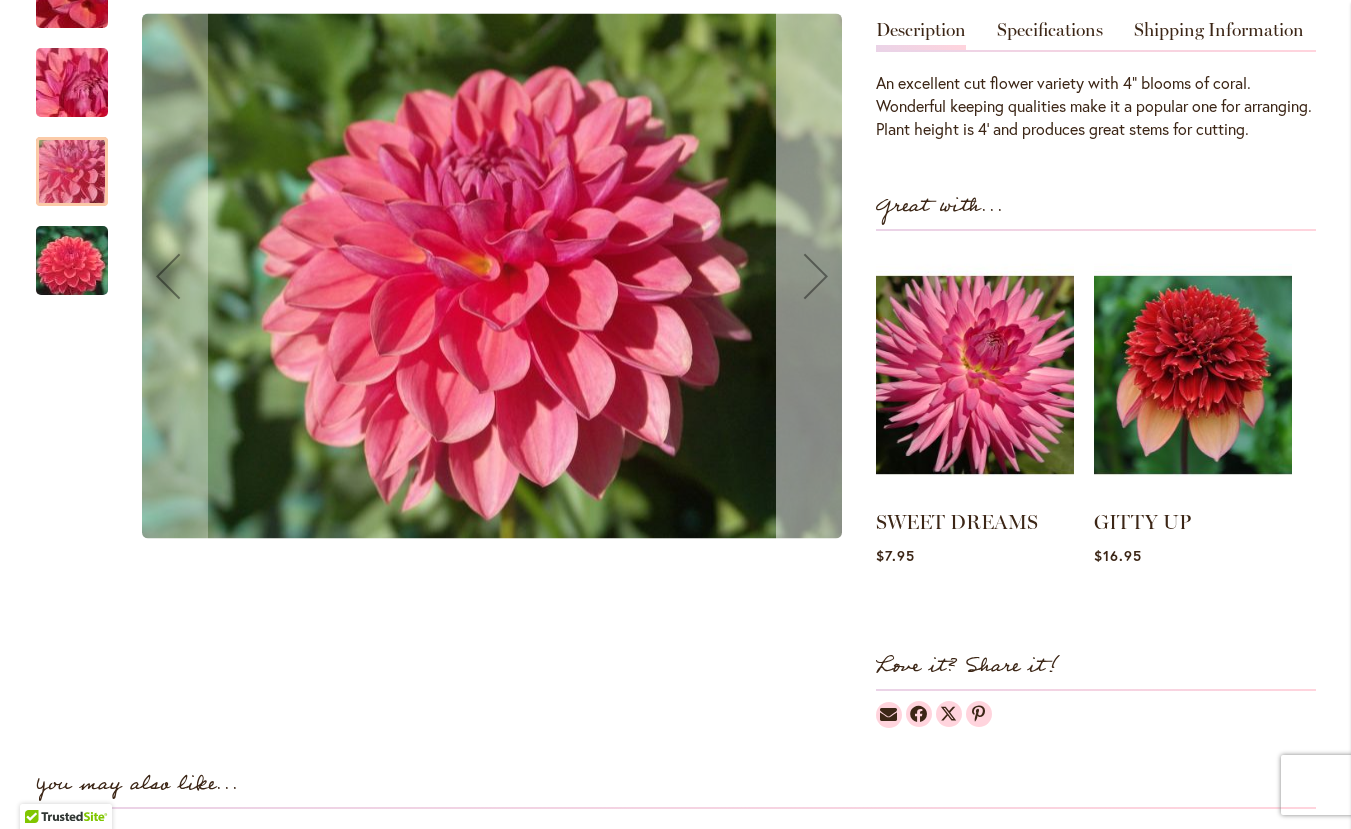 click at bounding box center [816, 276] 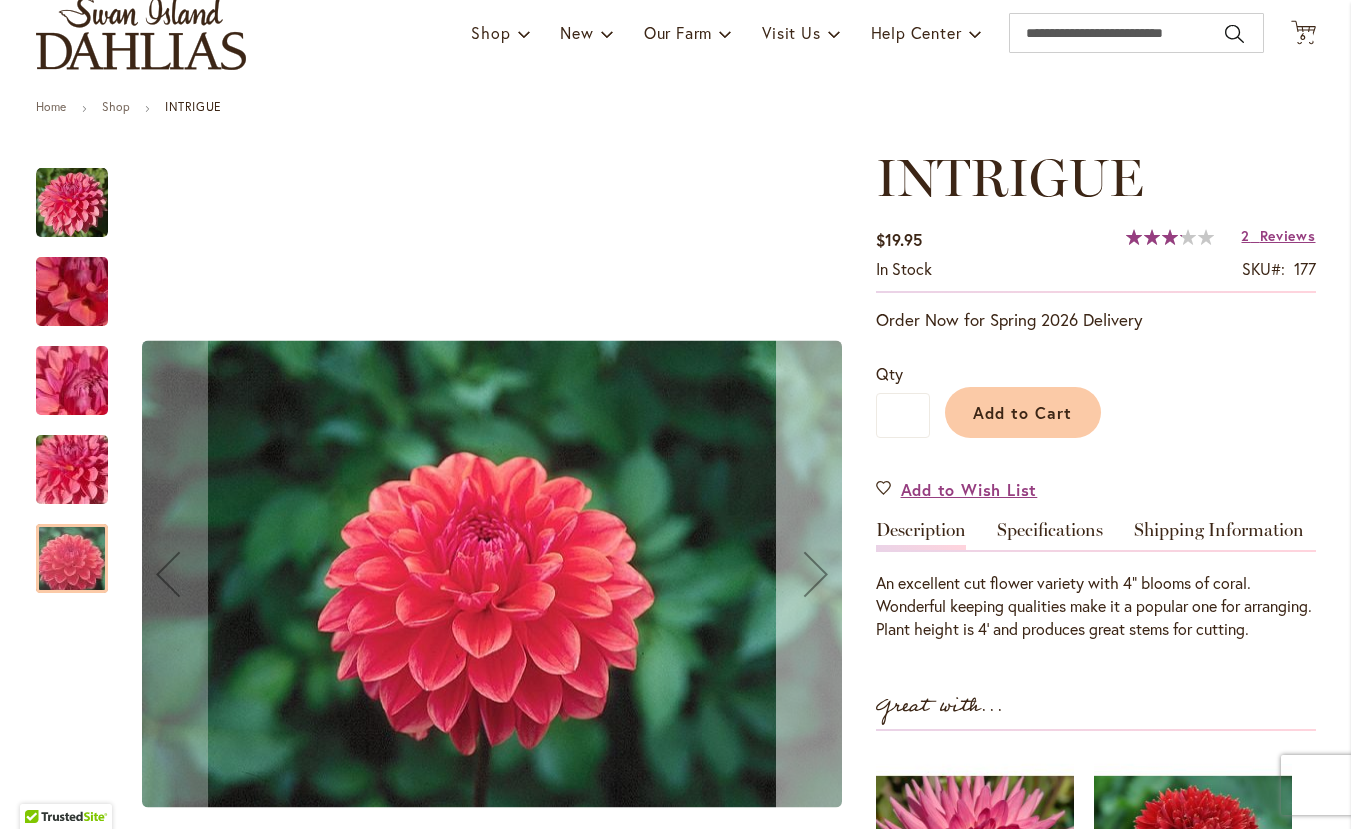 scroll, scrollTop: 0, scrollLeft: 0, axis: both 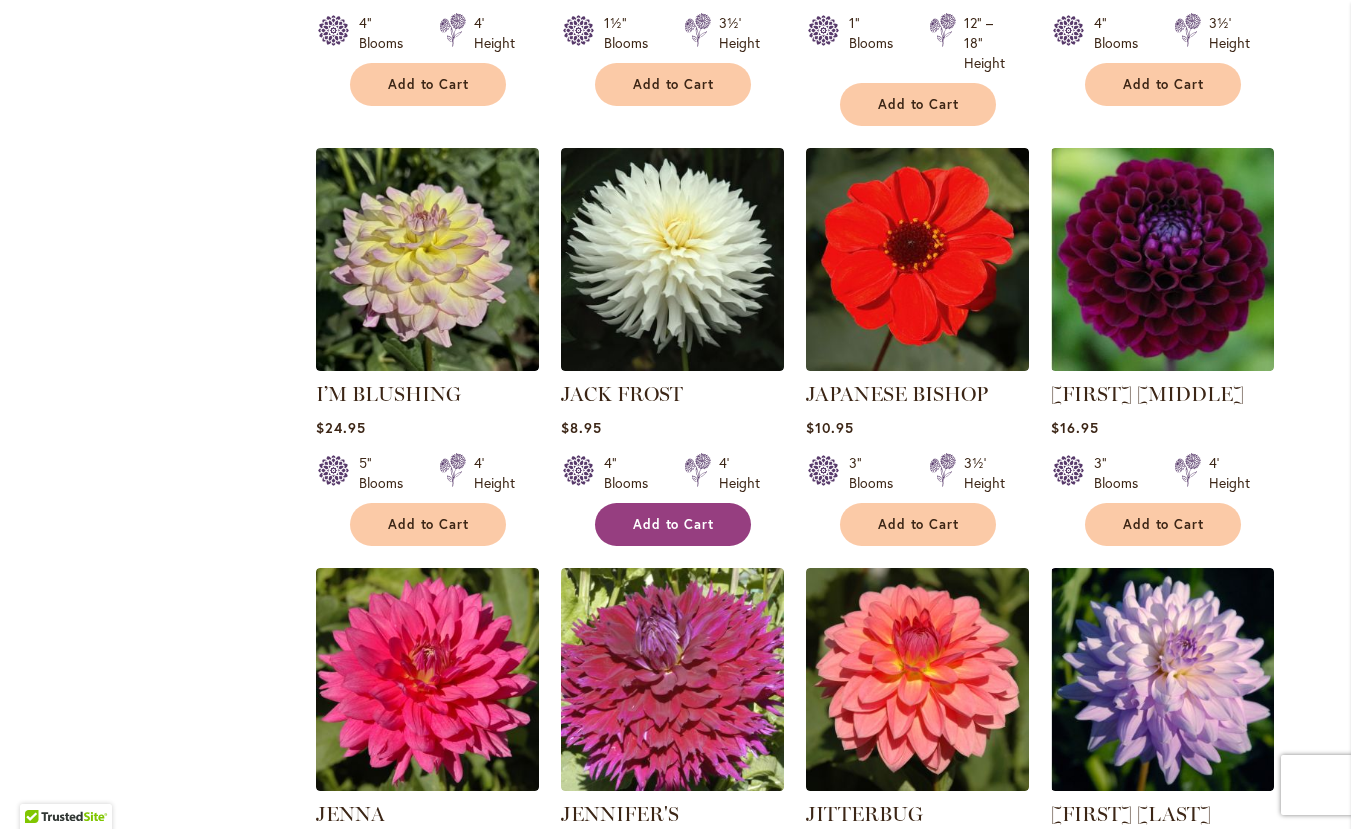click on "Add to Cart" at bounding box center (674, 524) 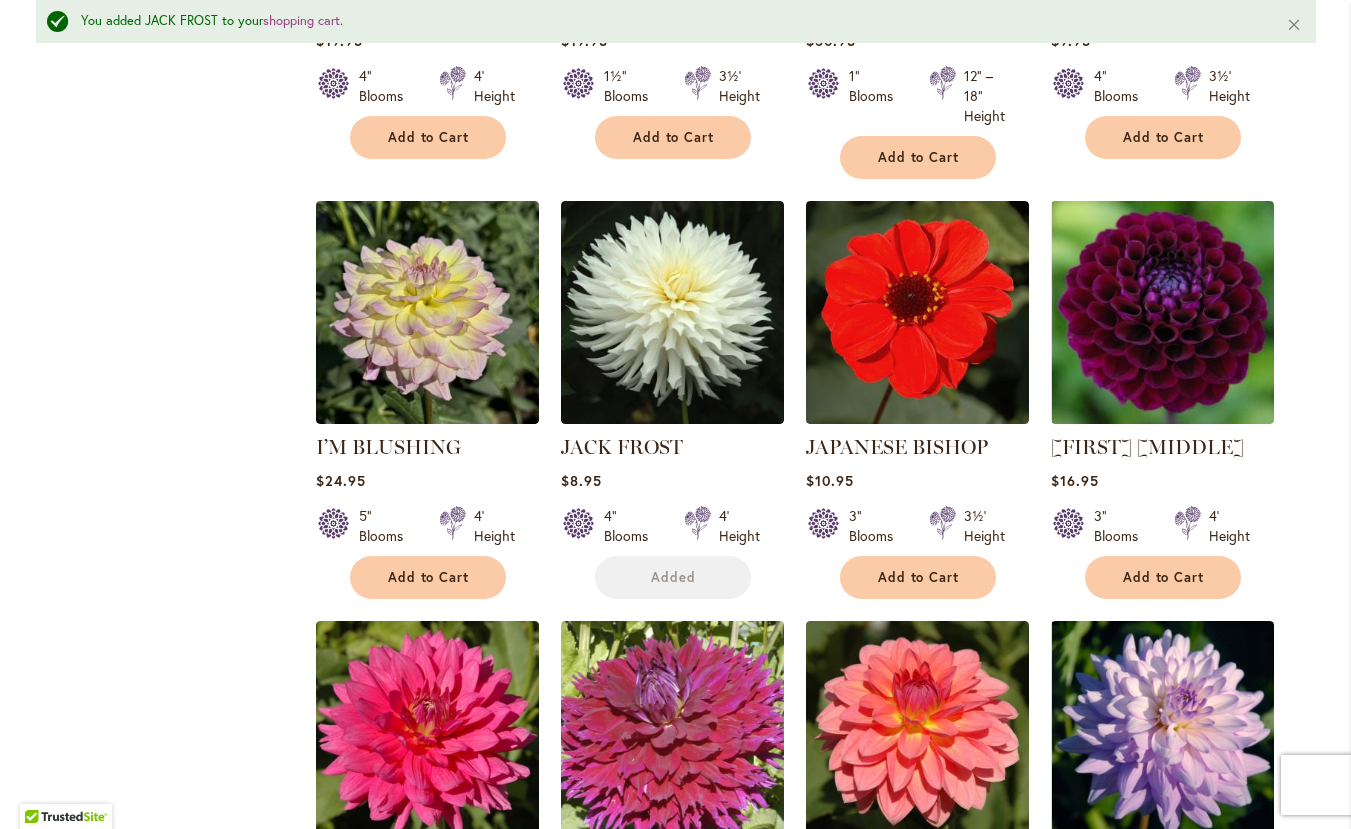 scroll, scrollTop: 4686, scrollLeft: 0, axis: vertical 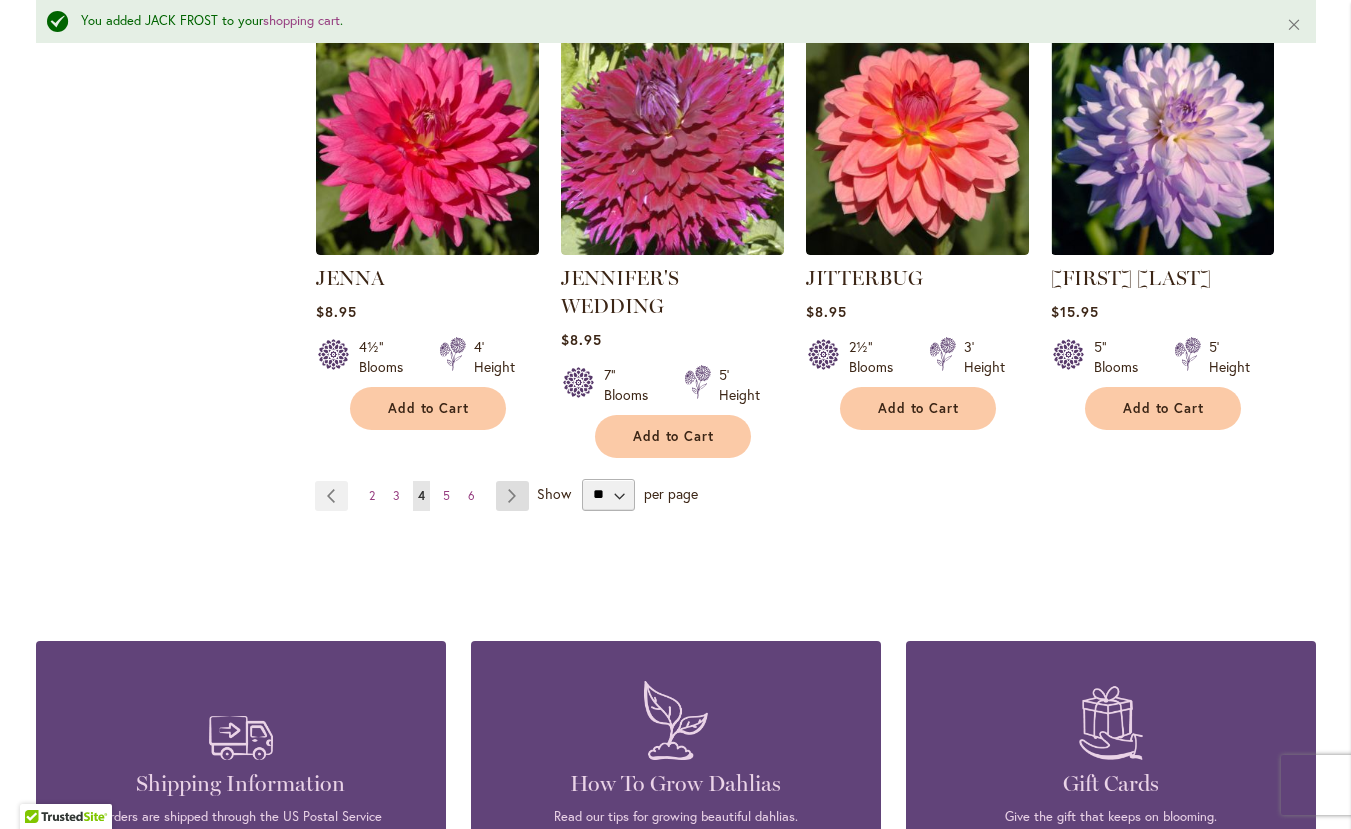 click on "Page
Next" at bounding box center (512, 496) 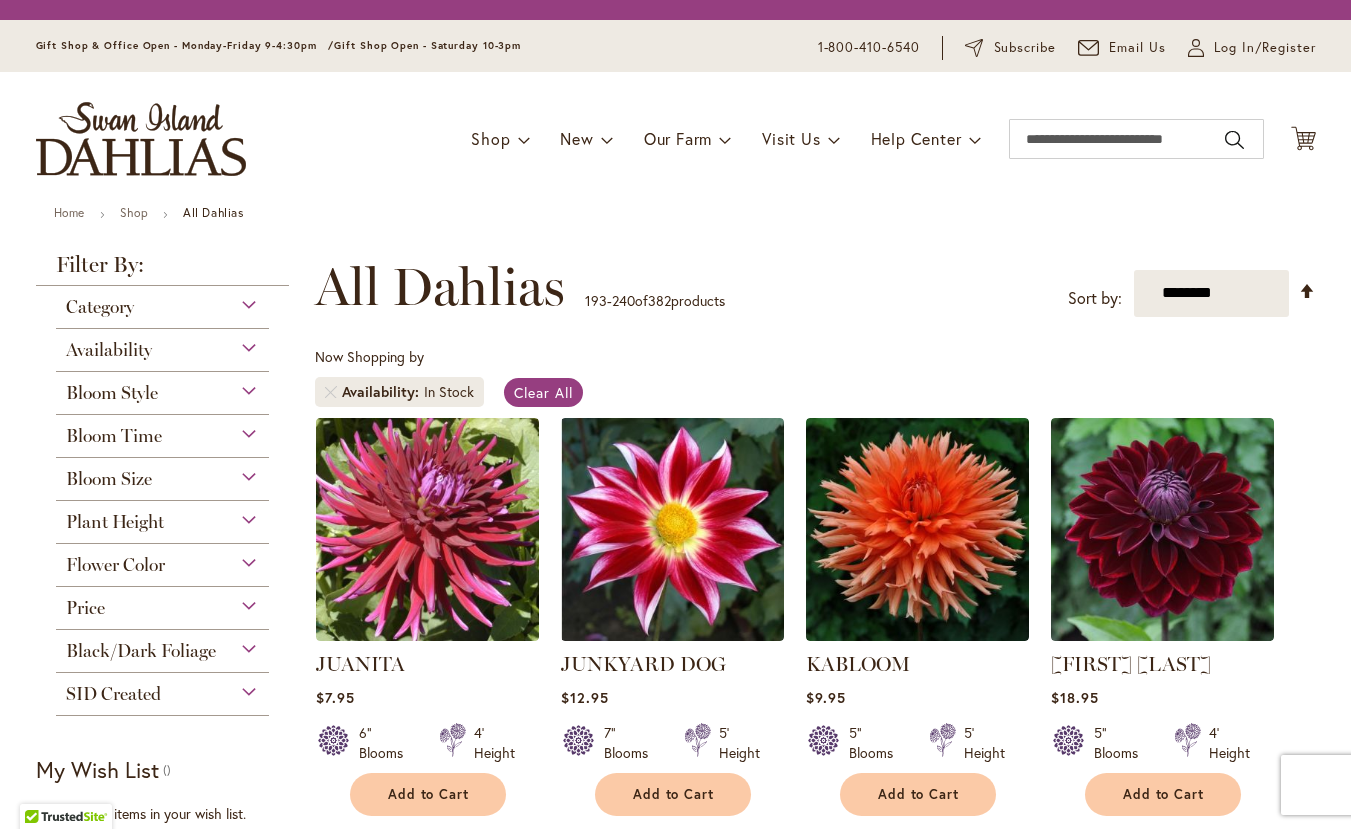 scroll, scrollTop: 0, scrollLeft: 0, axis: both 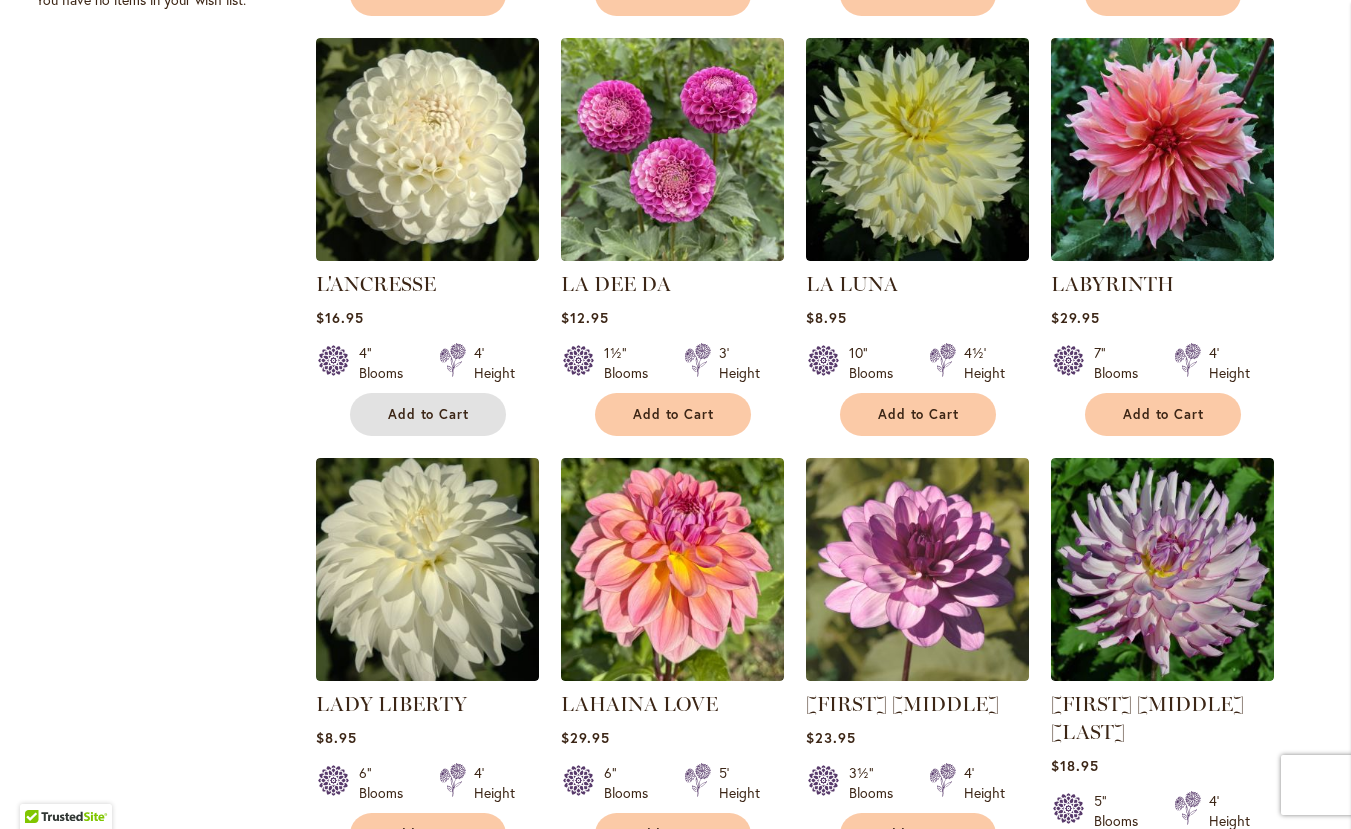 drag, startPoint x: 415, startPoint y: 417, endPoint x: 412, endPoint y: 403, distance: 14.3178215 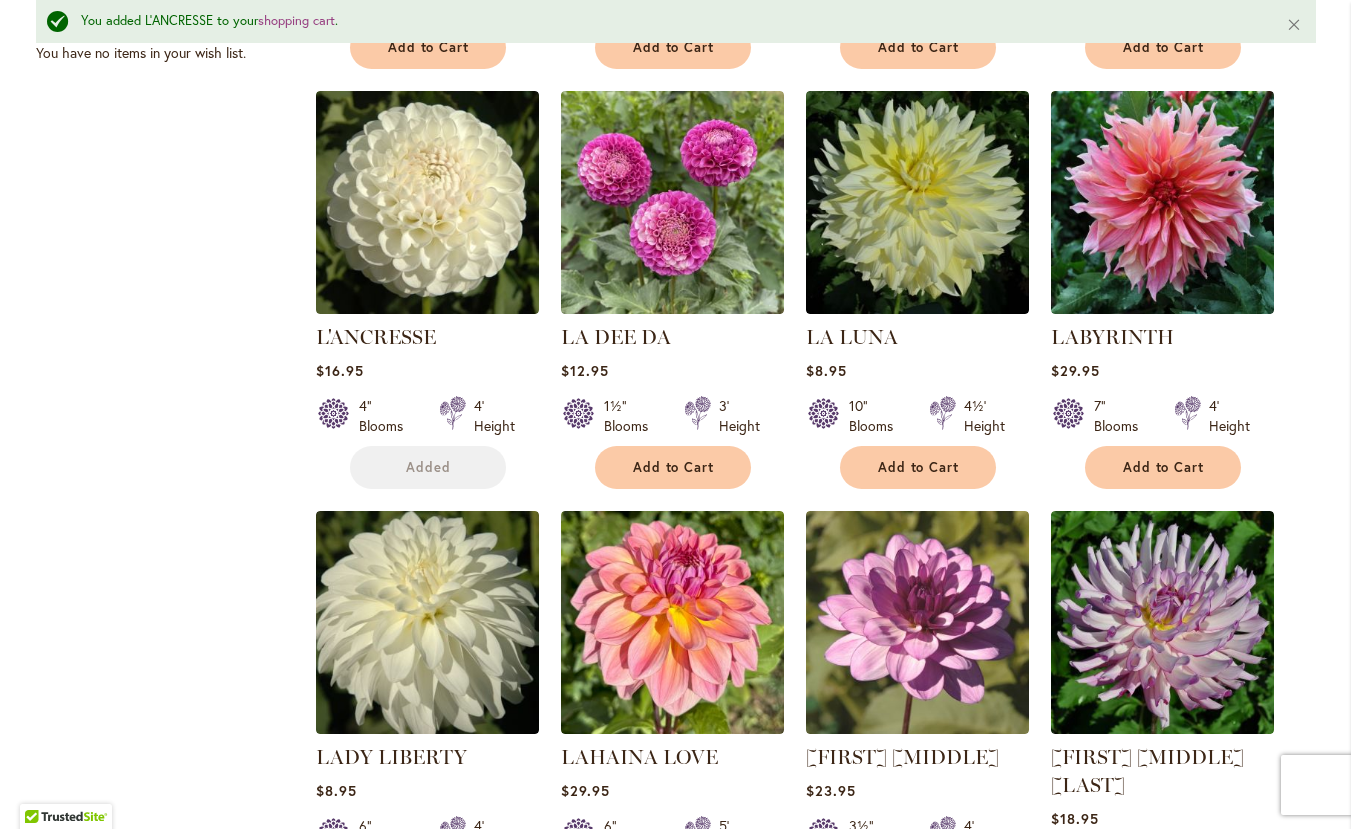 scroll, scrollTop: 1312, scrollLeft: 0, axis: vertical 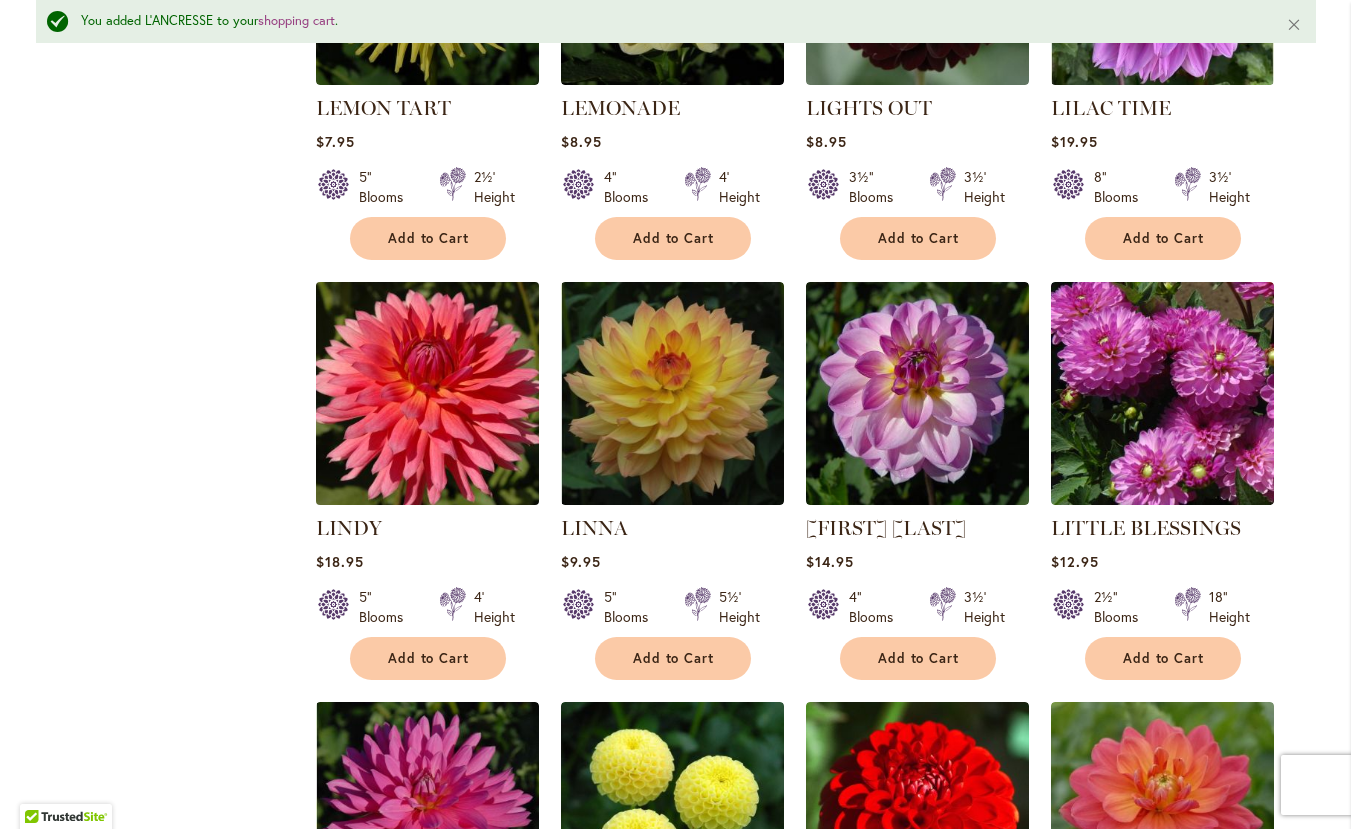 drag, startPoint x: 393, startPoint y: 362, endPoint x: 365, endPoint y: 365, distance: 28.160255 